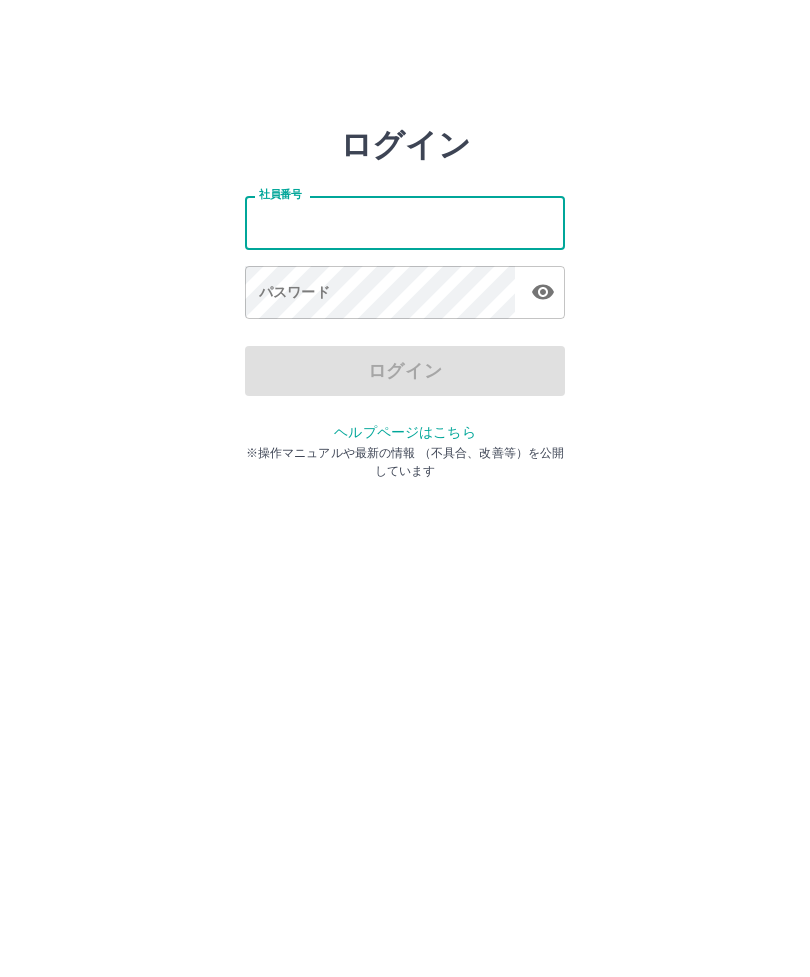 scroll, scrollTop: 0, scrollLeft: 0, axis: both 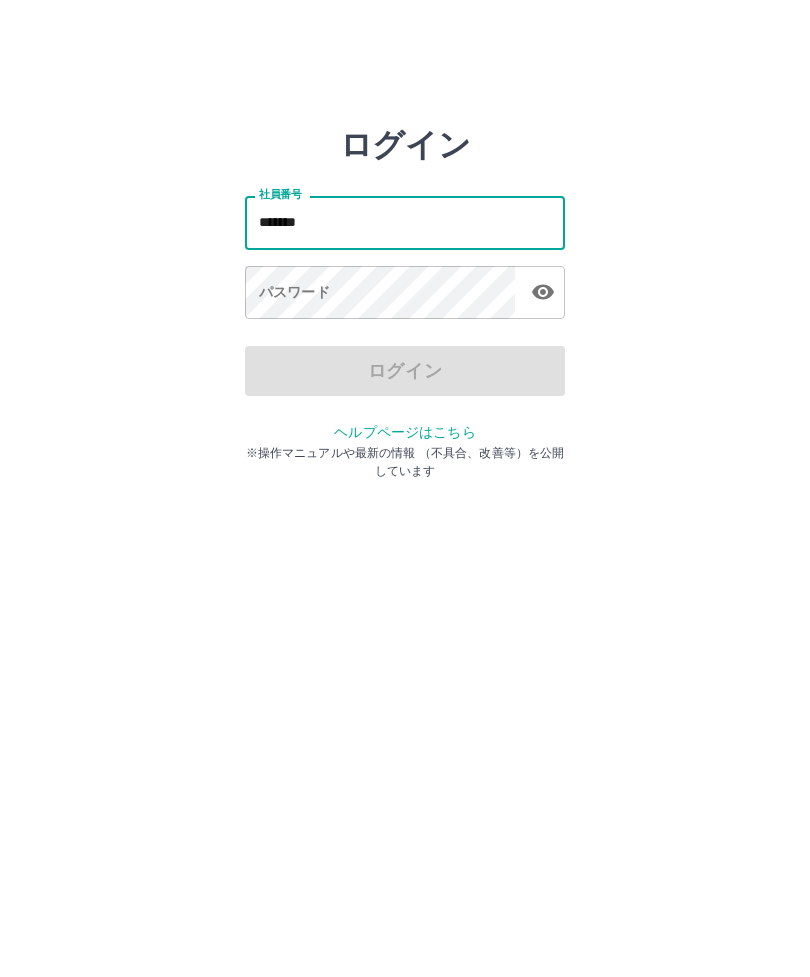 type on "*******" 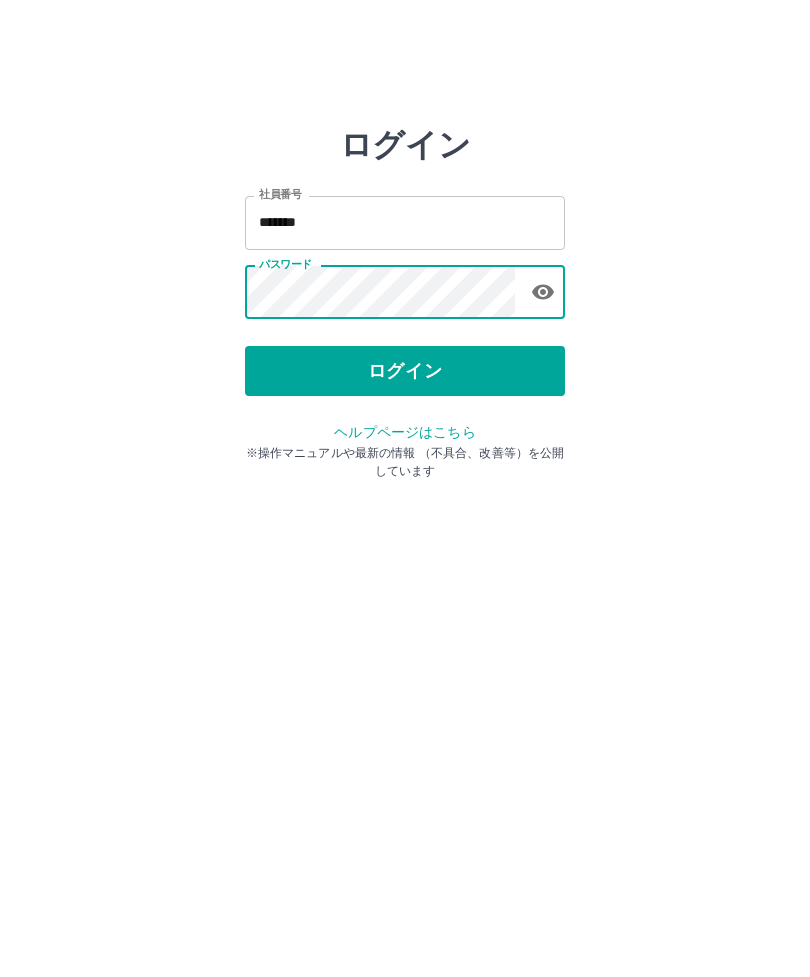 click on "ログイン" at bounding box center (405, 371) 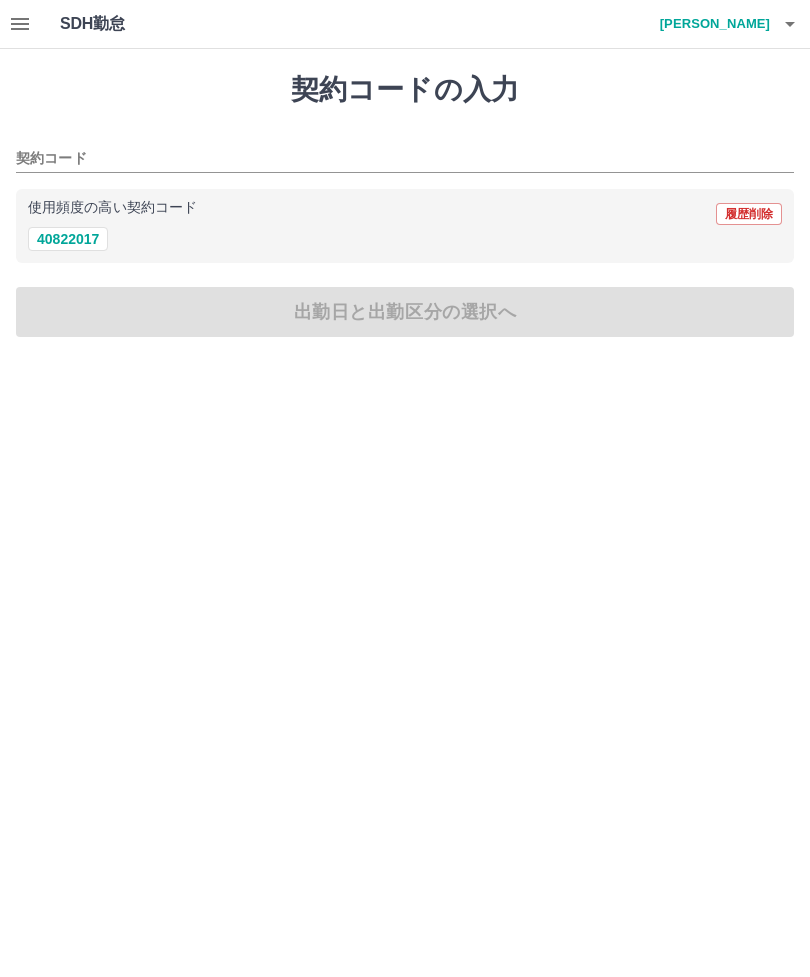 scroll, scrollTop: 0, scrollLeft: 0, axis: both 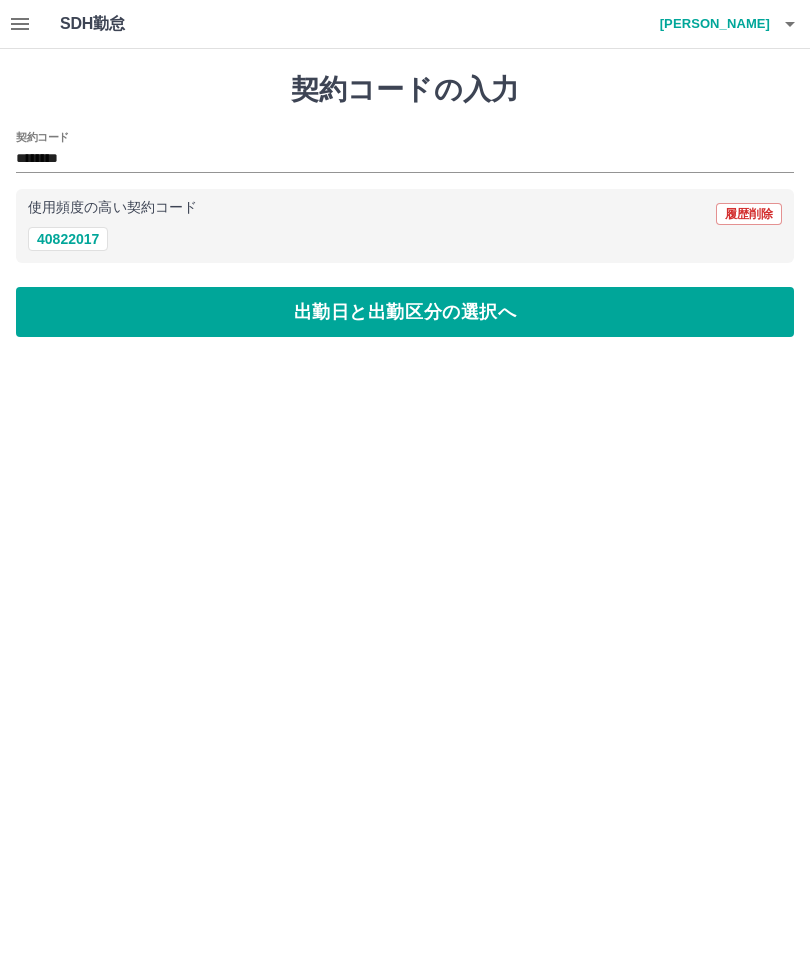 click on "出勤日と出勤区分の選択へ" at bounding box center [405, 312] 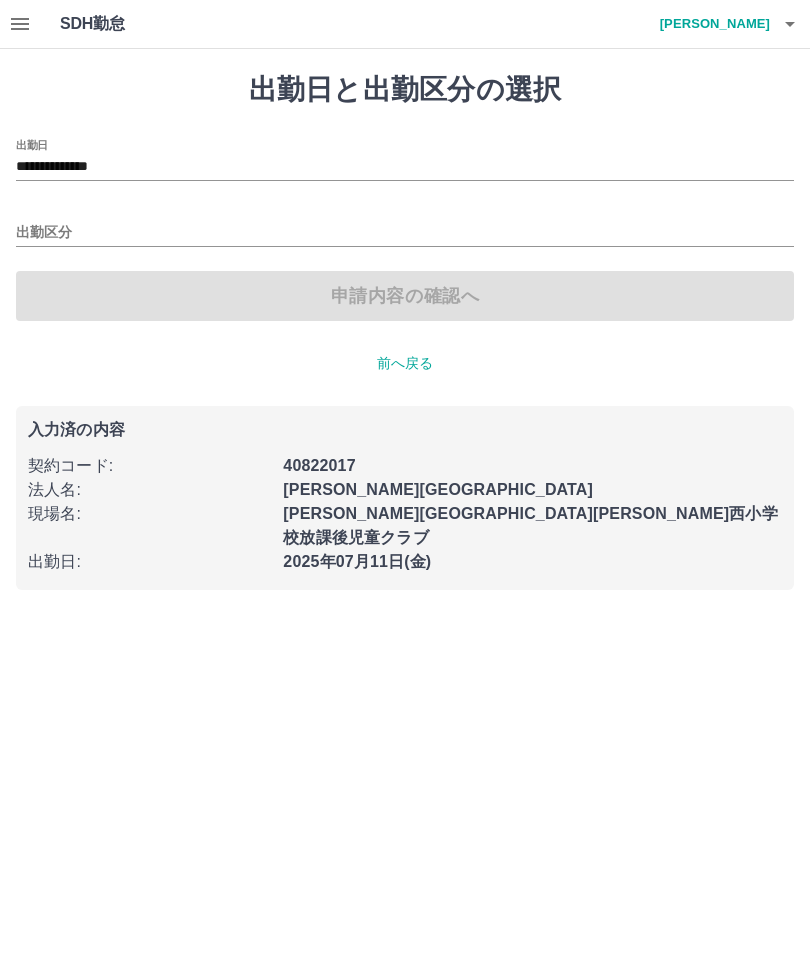 click on "出勤区分" at bounding box center [405, 233] 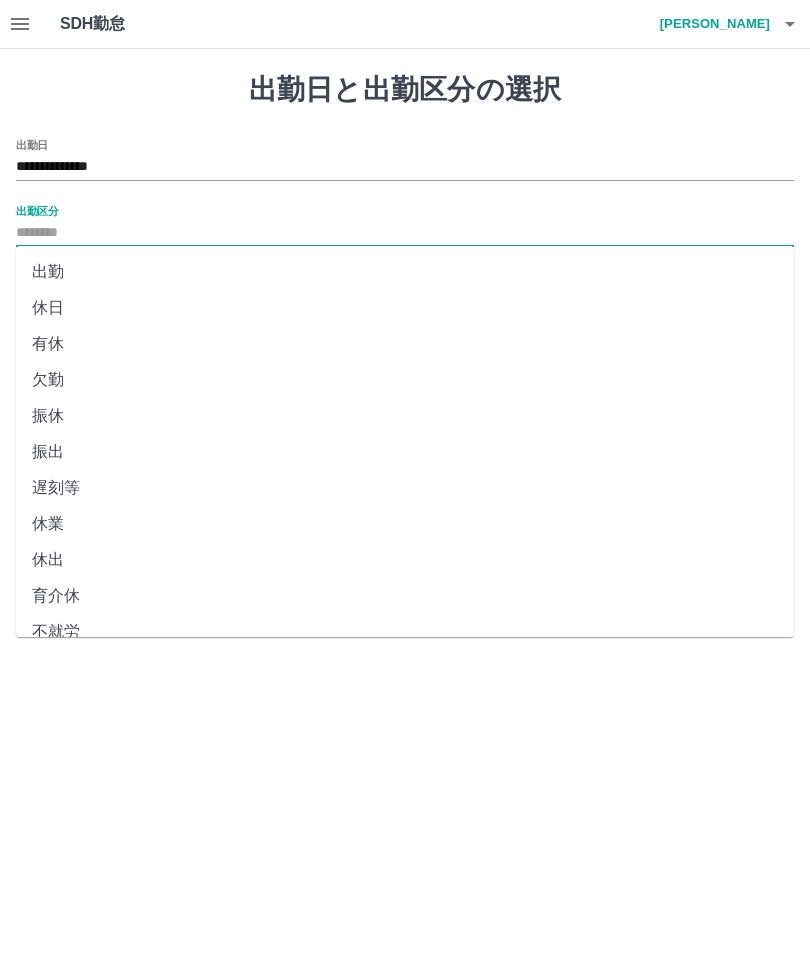 click on "出勤" at bounding box center (405, 272) 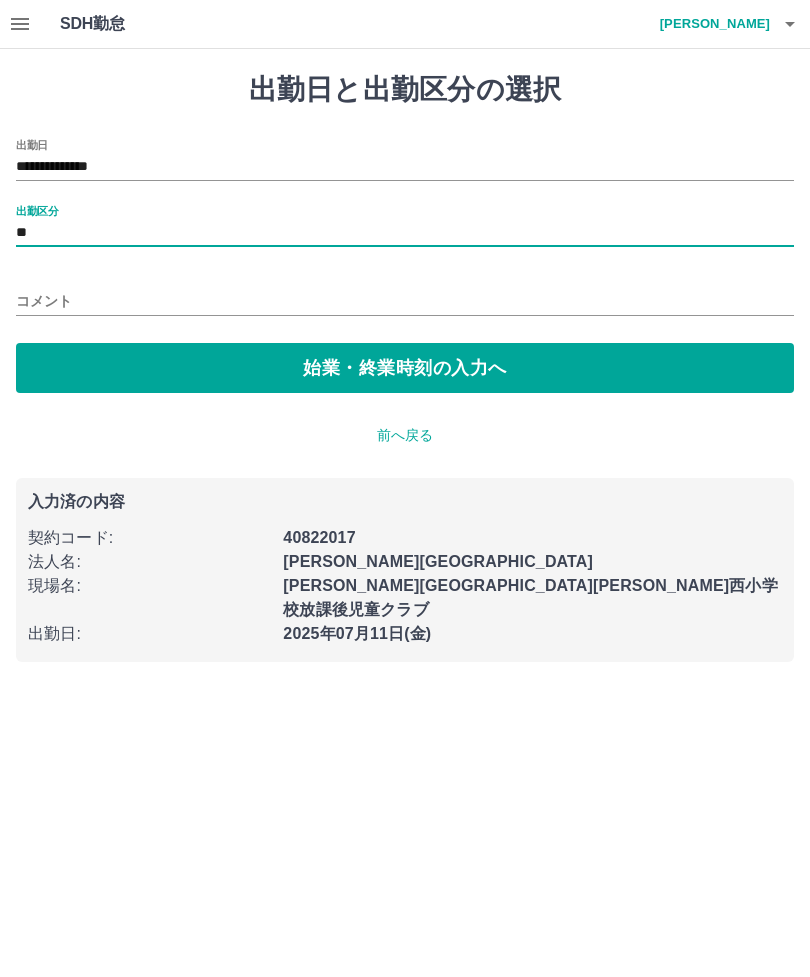 click on "始業・終業時刻の入力へ" at bounding box center (405, 368) 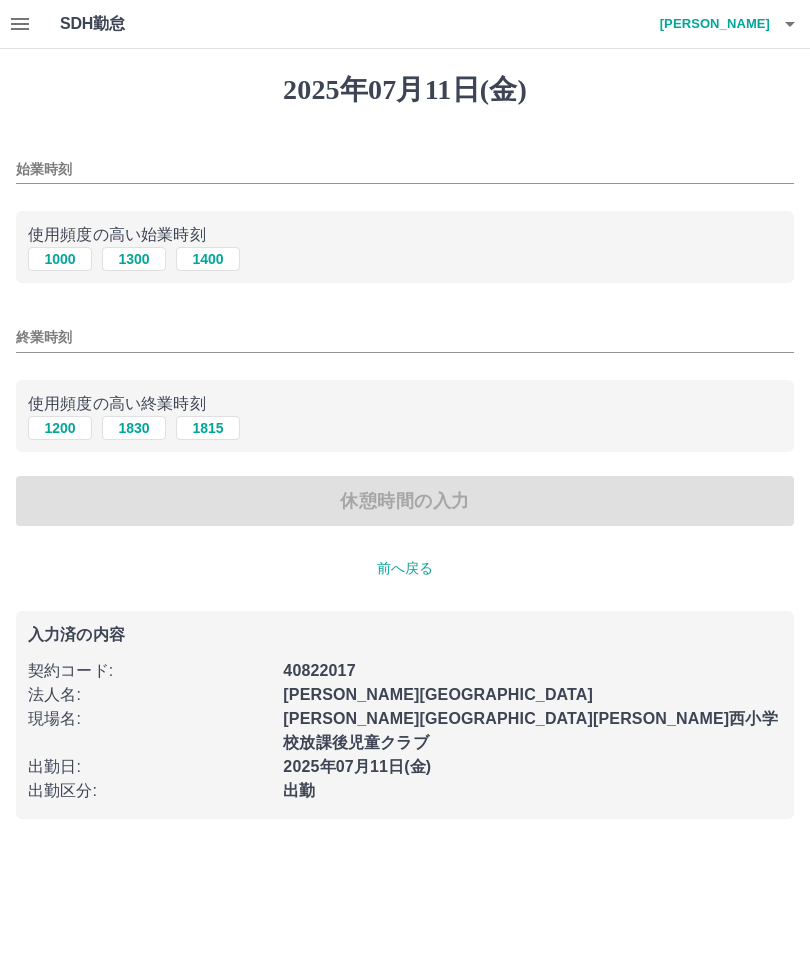 click on "1300" at bounding box center [134, 259] 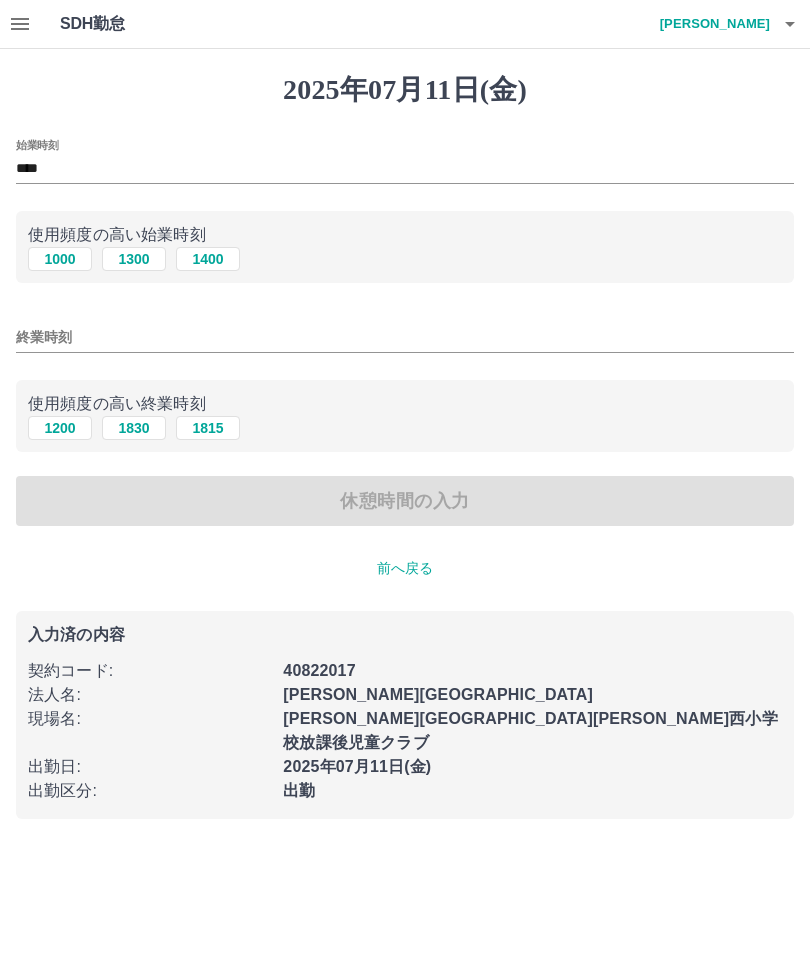 click on "終業時刻" at bounding box center (405, 337) 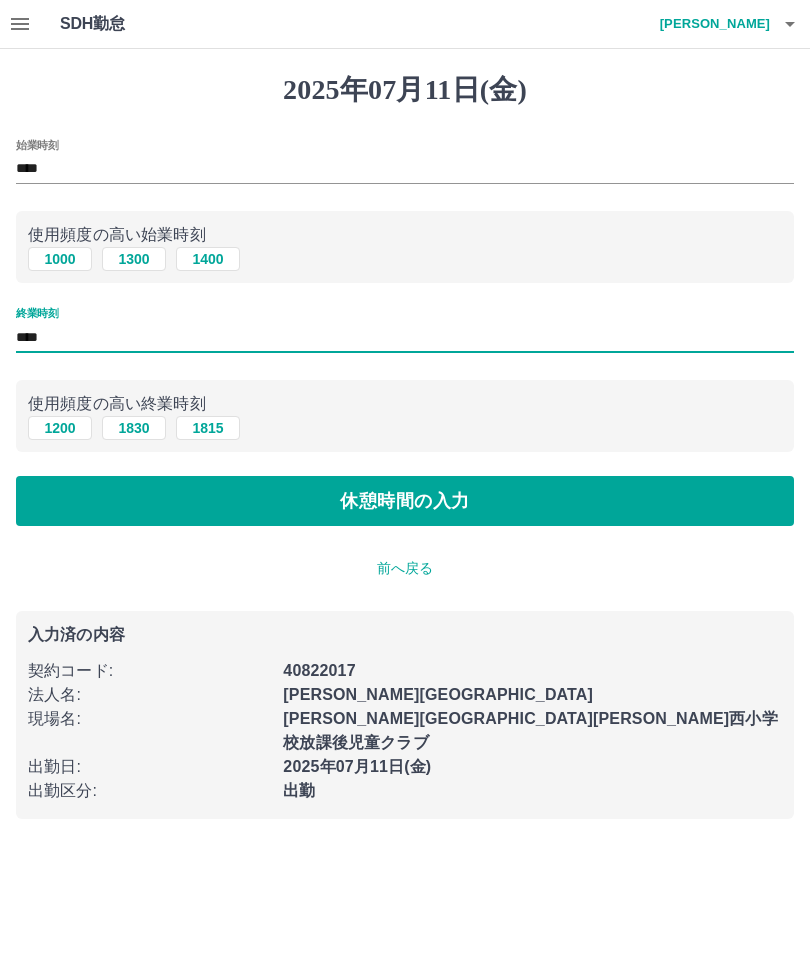 type on "****" 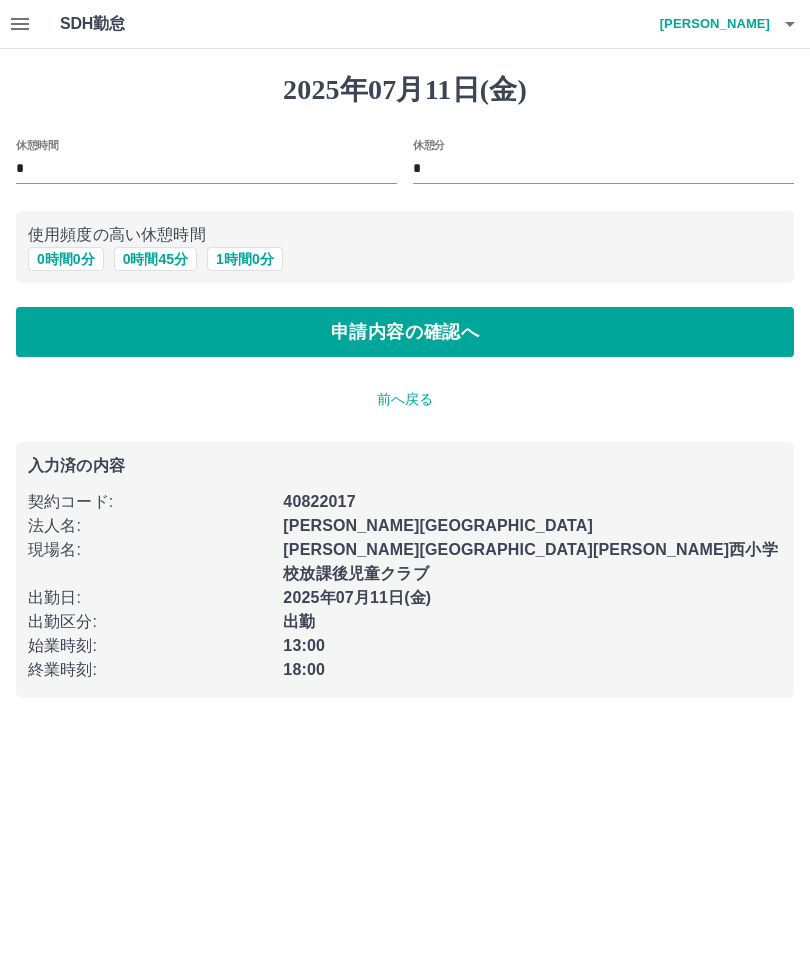 click on "0 時間 0 分" at bounding box center [66, 259] 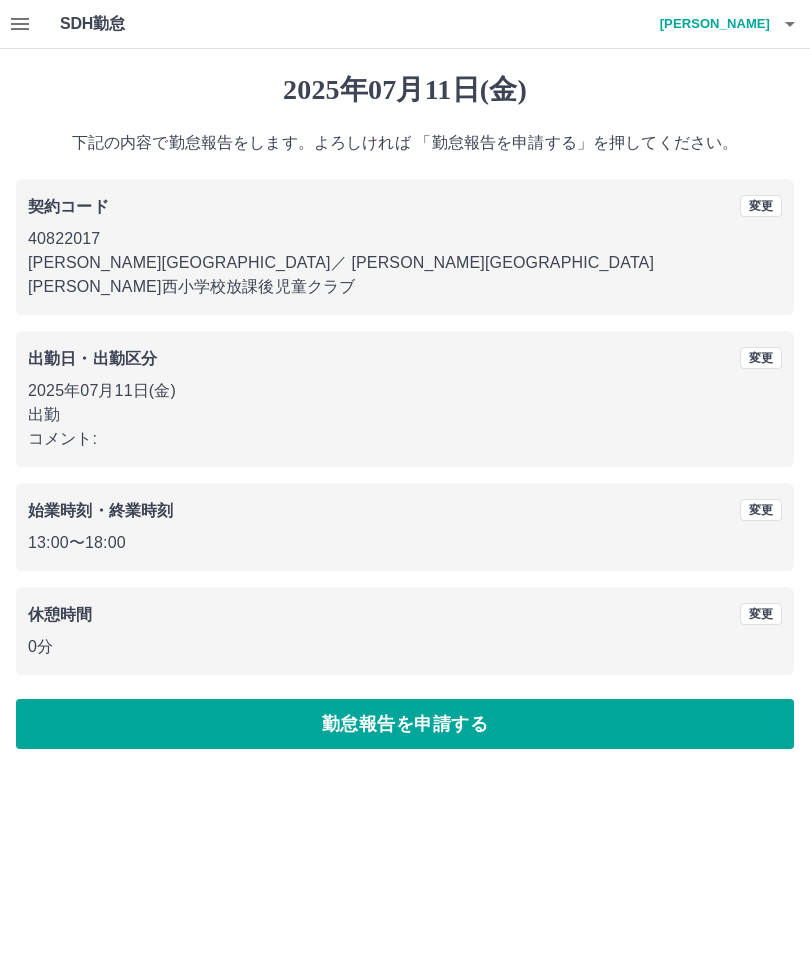 click on "勤怠報告を申請する" at bounding box center [405, 724] 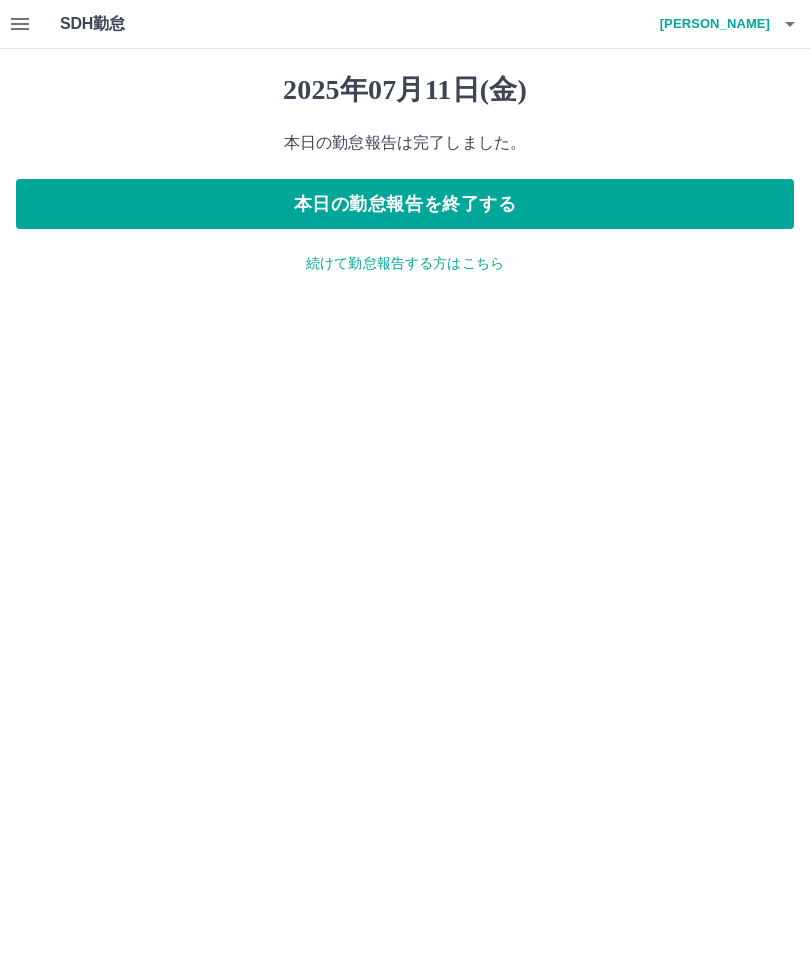 click on "本日の勤怠報告を終了する" at bounding box center (405, 204) 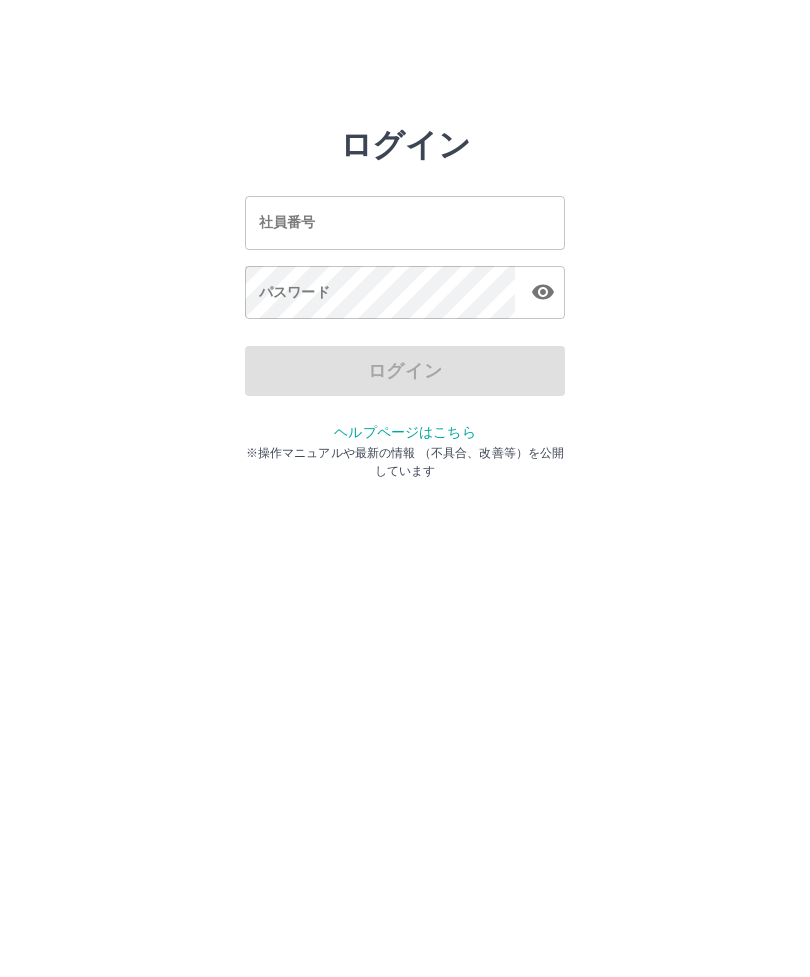scroll, scrollTop: 0, scrollLeft: 0, axis: both 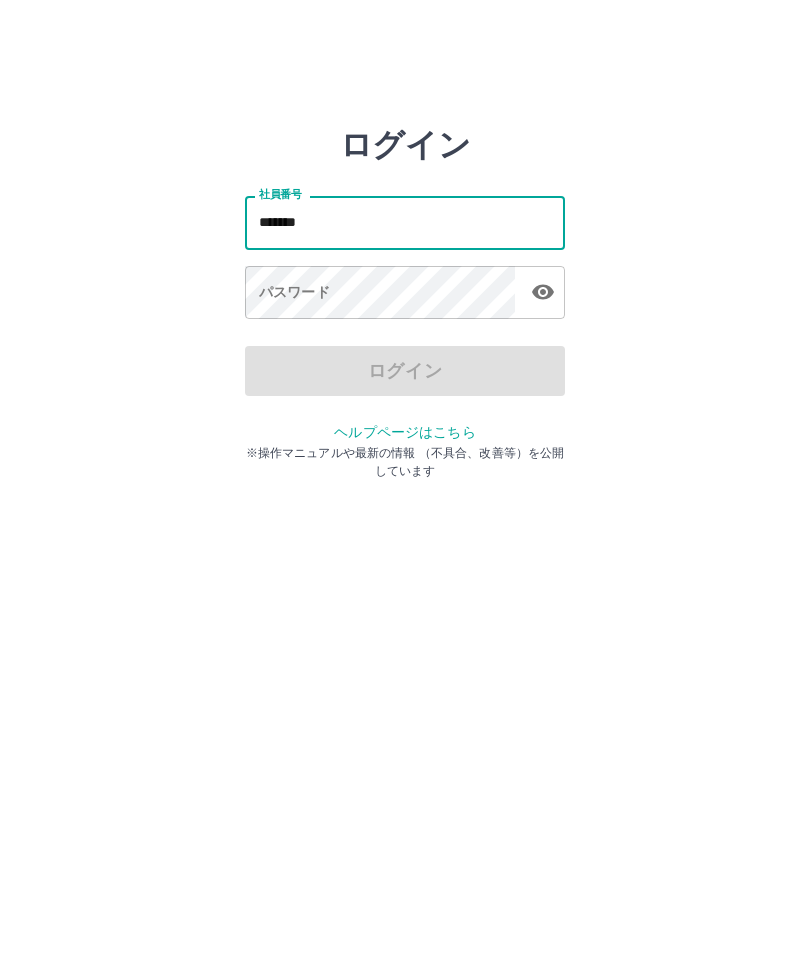 type on "*******" 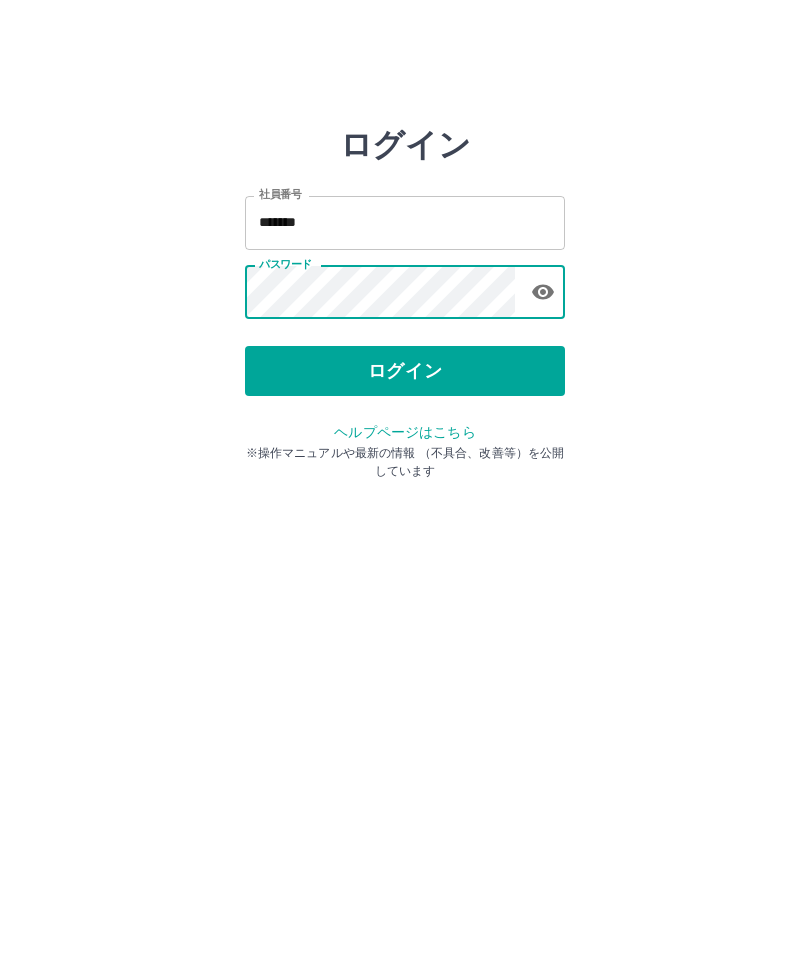 click on "ログイン" at bounding box center [405, 371] 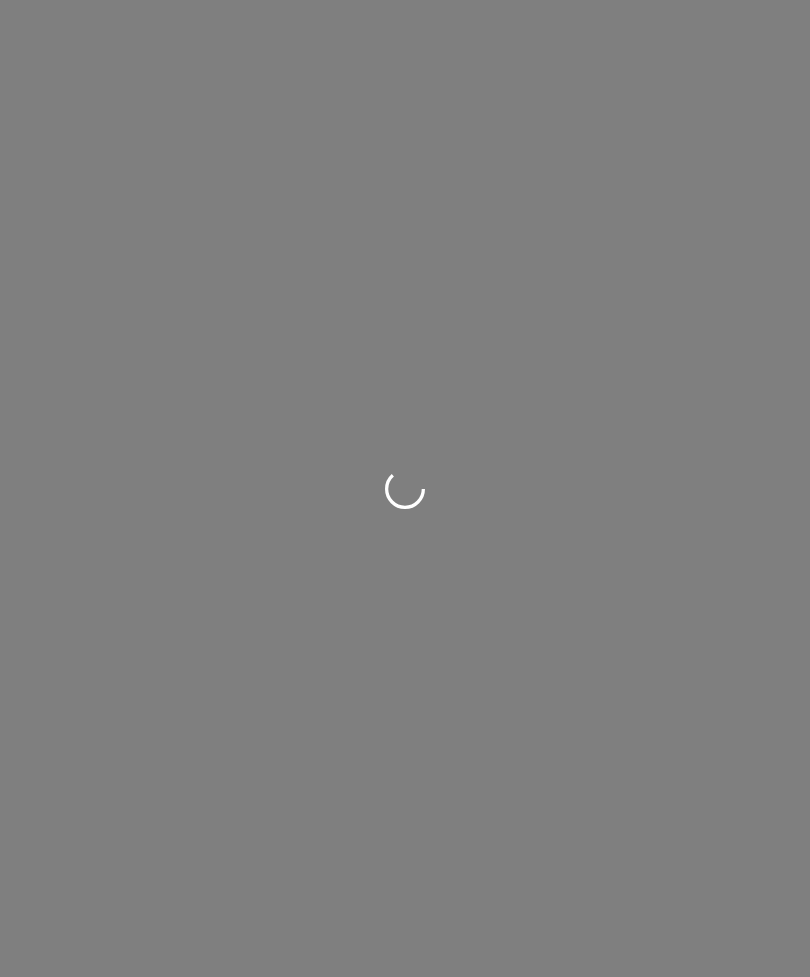 scroll, scrollTop: 0, scrollLeft: 0, axis: both 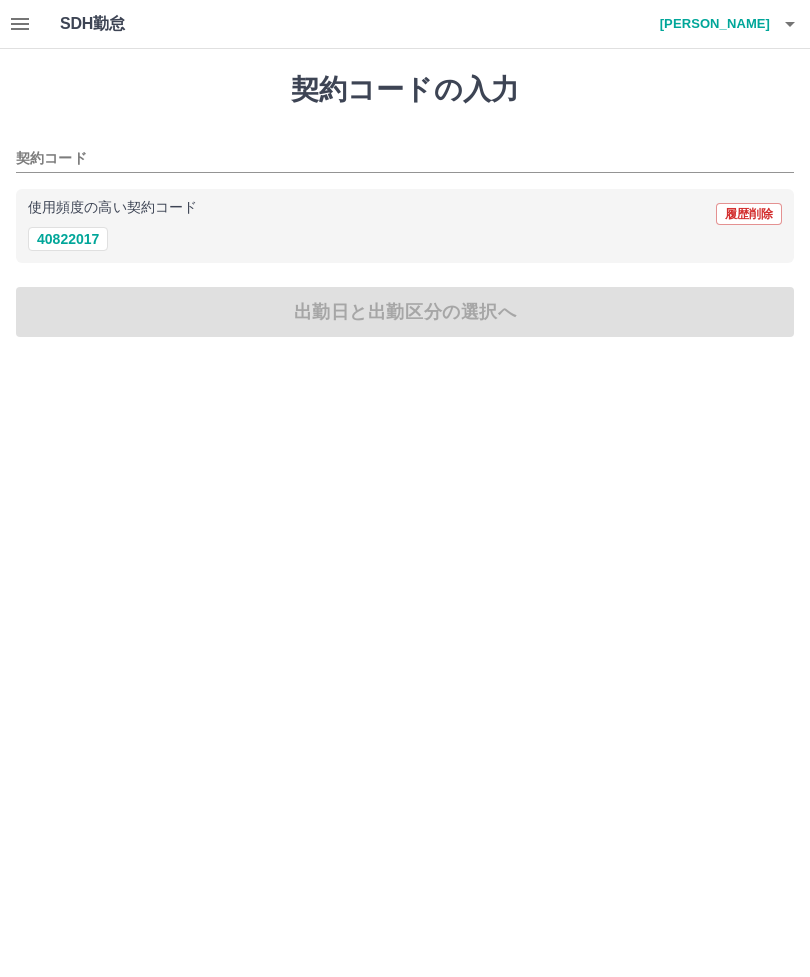 click on "40822017" at bounding box center [68, 239] 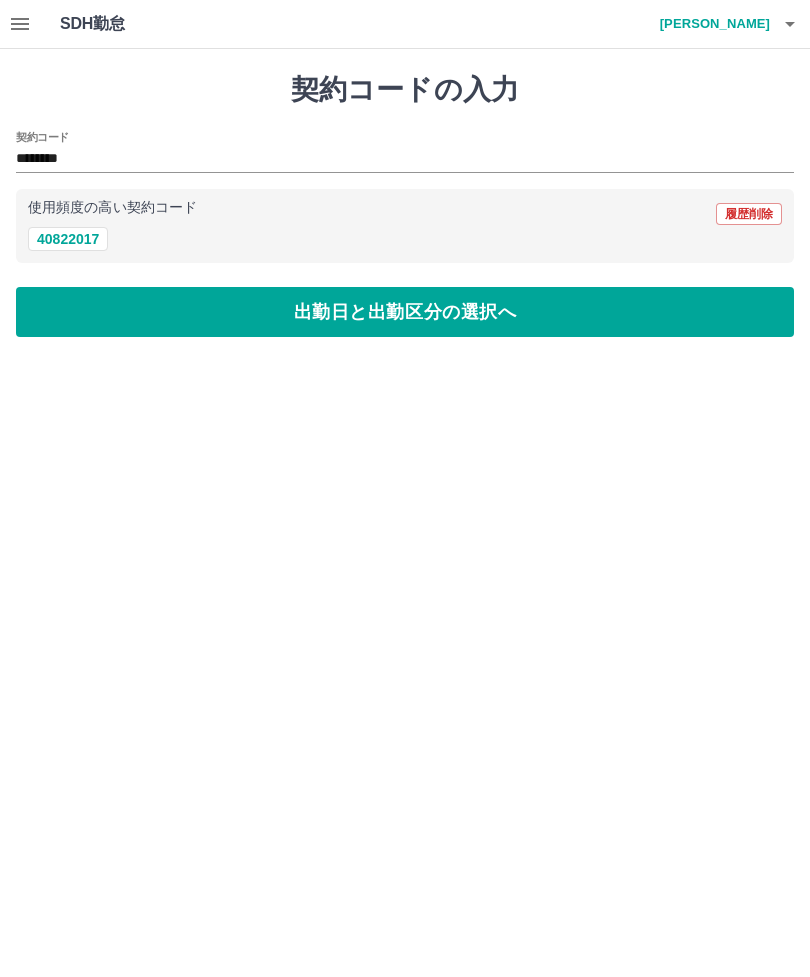 click on "出勤日と出勤区分の選択へ" at bounding box center (405, 312) 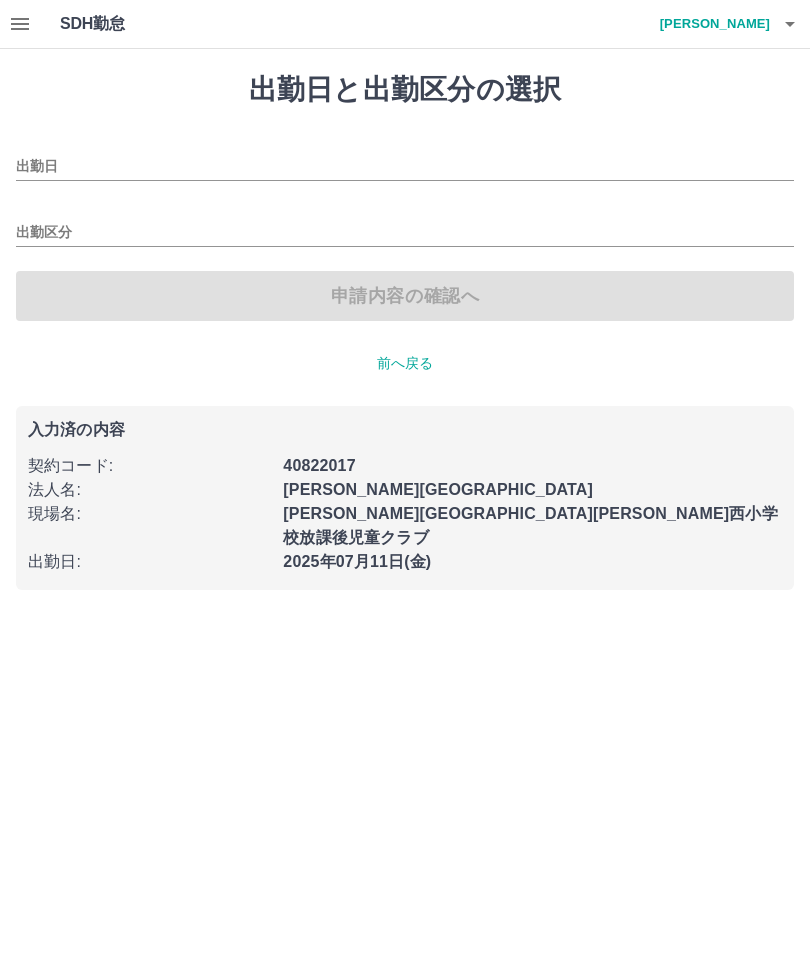 type on "**********" 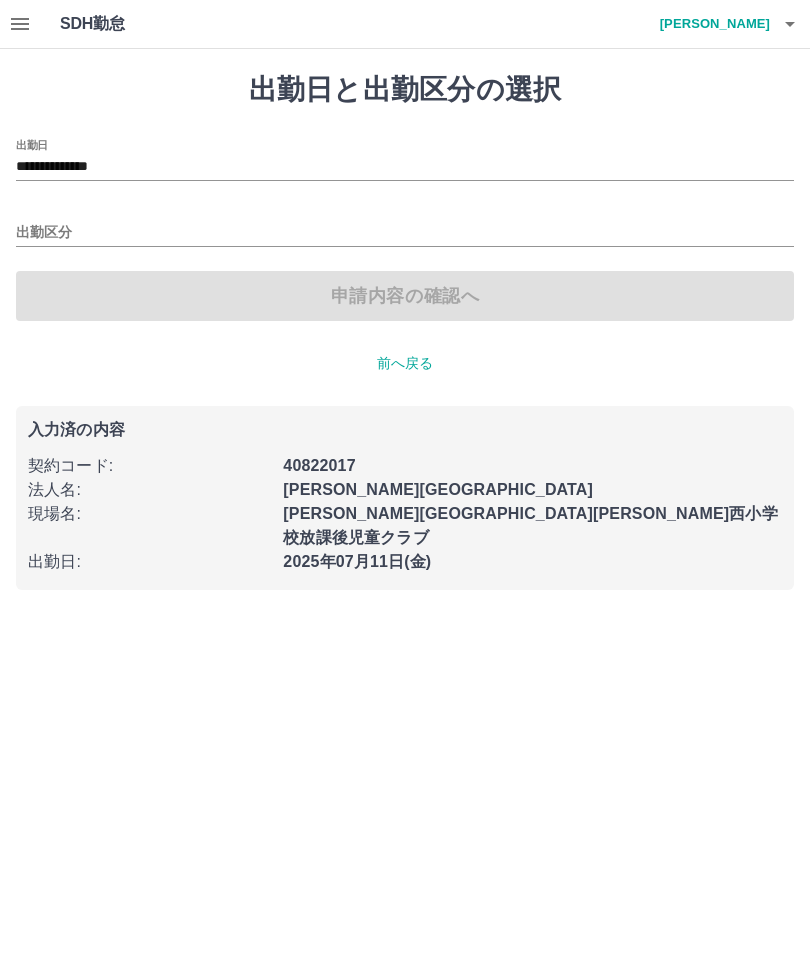click on "出勤区分" at bounding box center (405, 233) 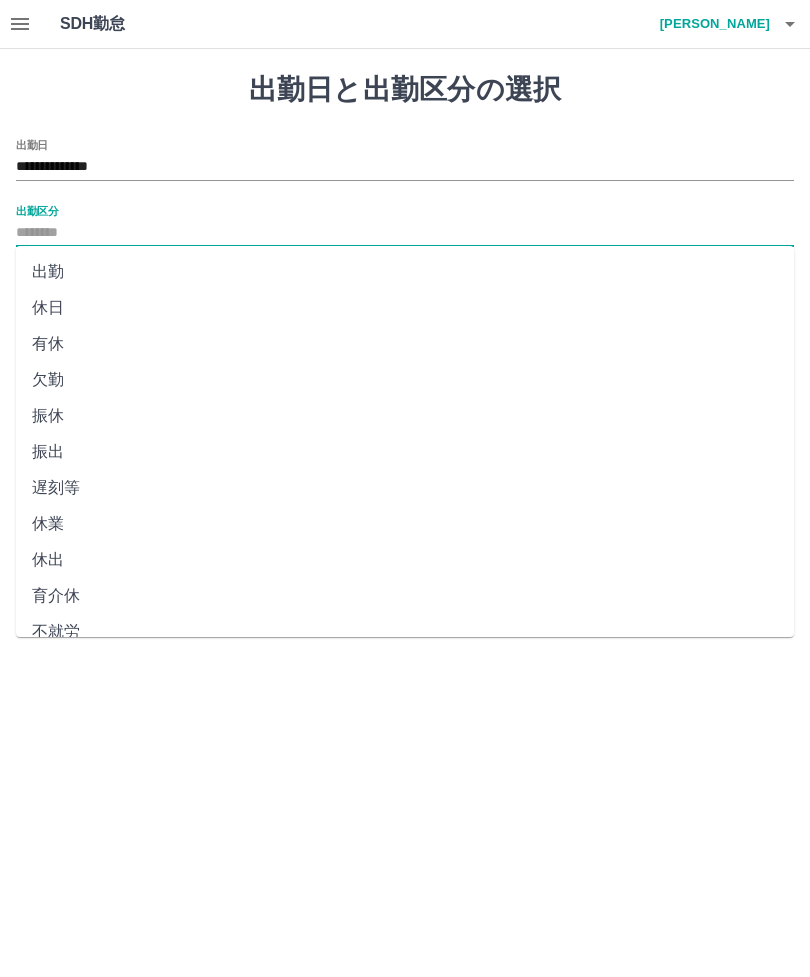 click on "出勤" at bounding box center [405, 272] 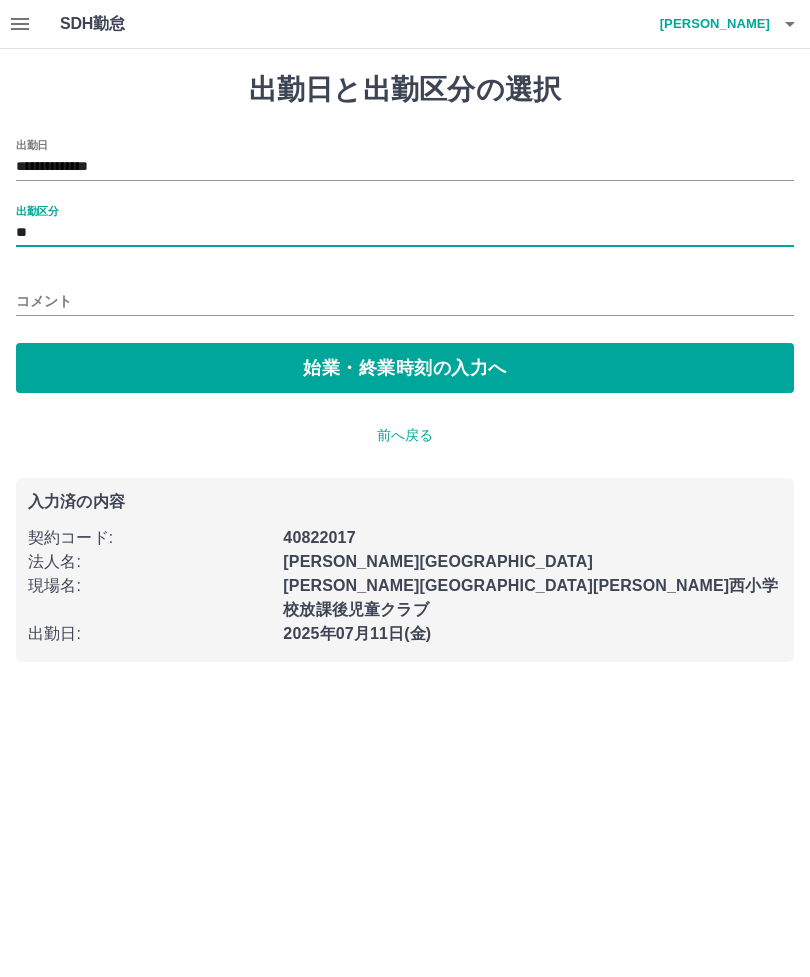 click on "始業・終業時刻の入力へ" at bounding box center [405, 368] 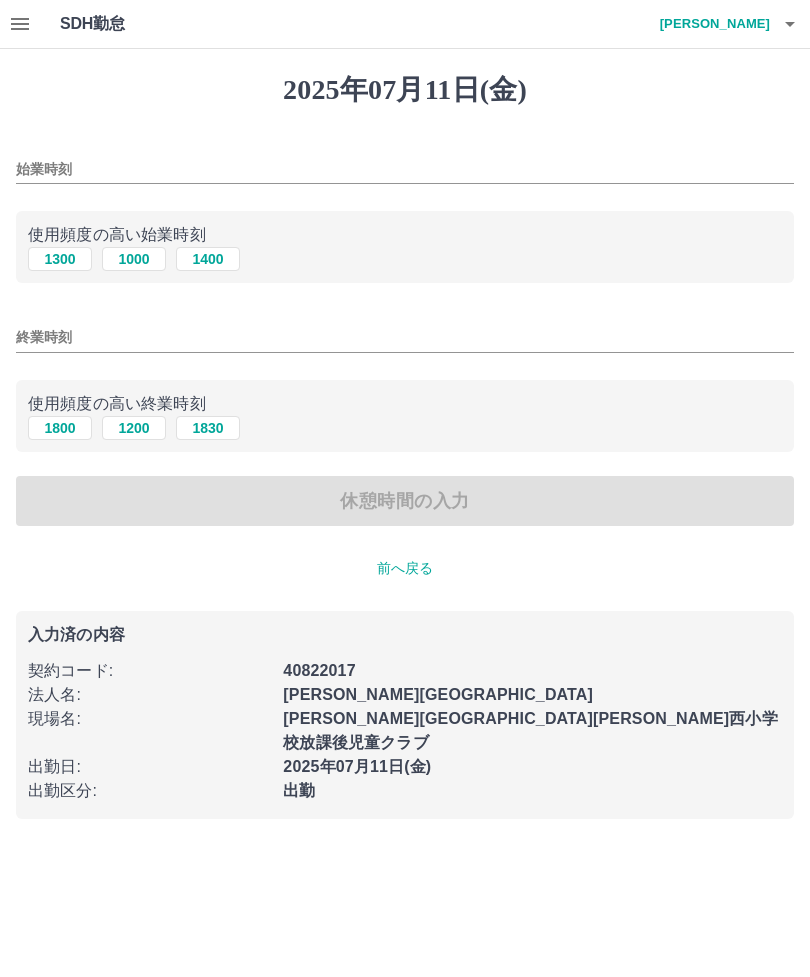 click on "1300" at bounding box center (60, 259) 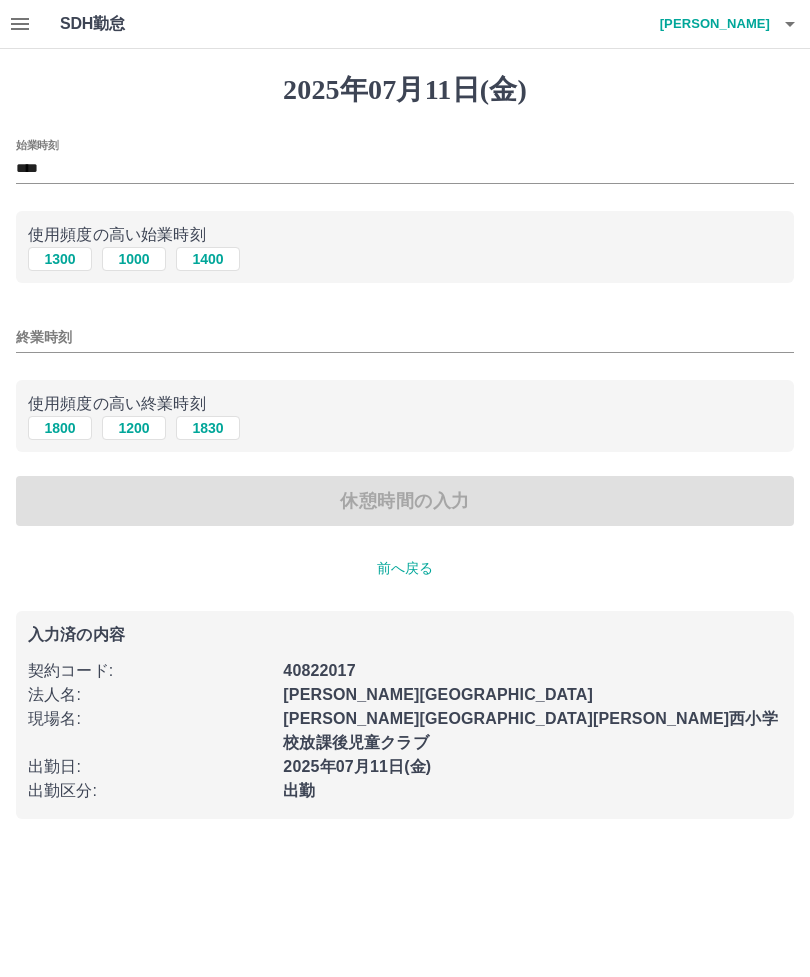 click on "1800" at bounding box center [60, 428] 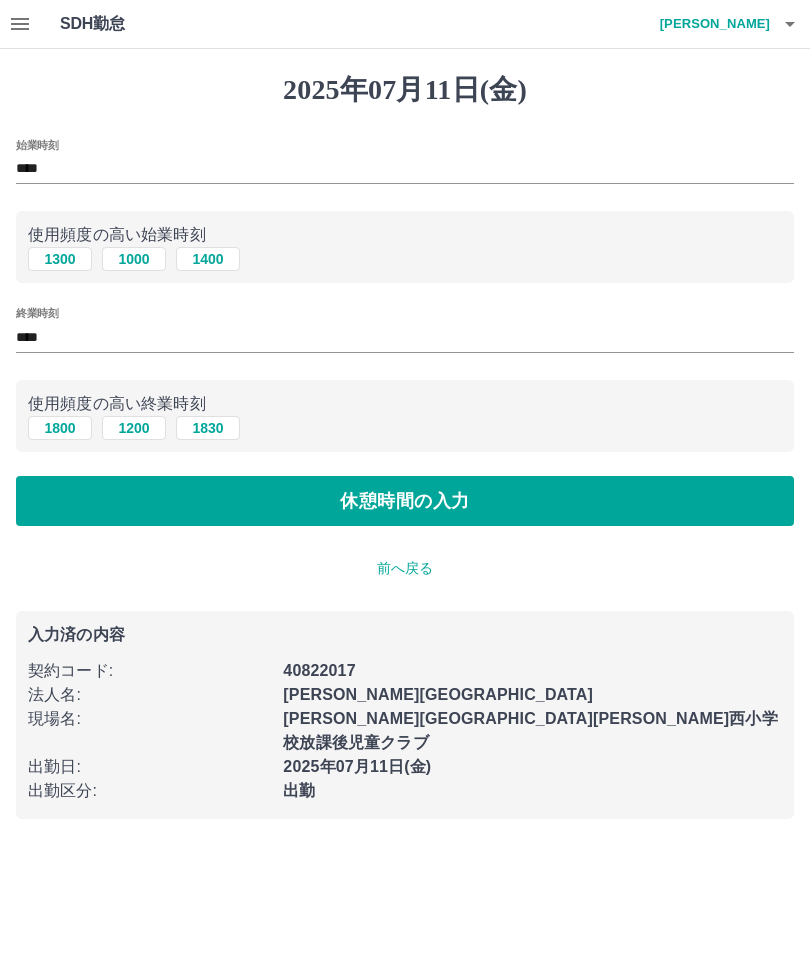 click on "休憩時間の入力" at bounding box center [405, 501] 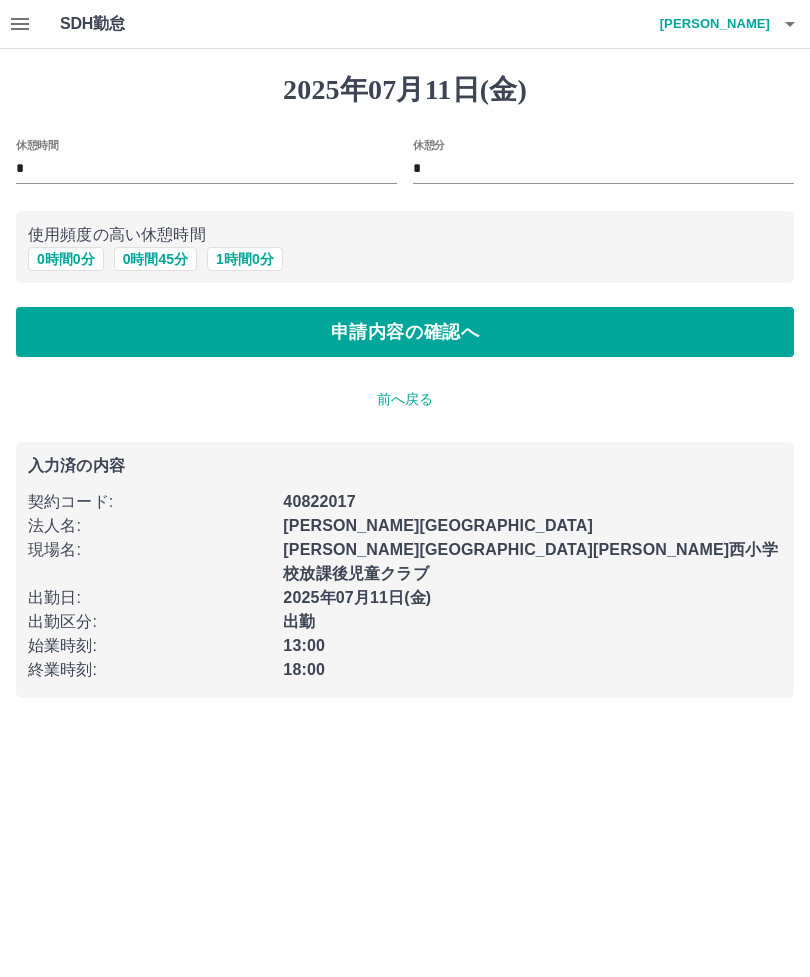 click on "申請内容の確認へ" at bounding box center (405, 332) 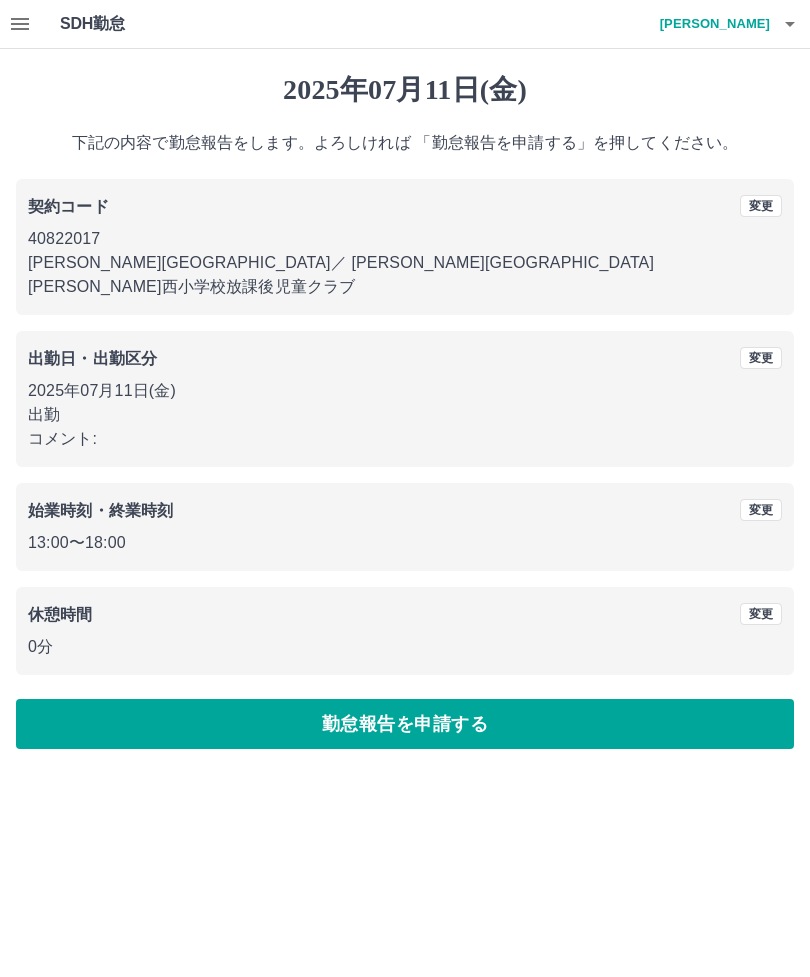 click on "勤怠報告を申請する" at bounding box center (405, 724) 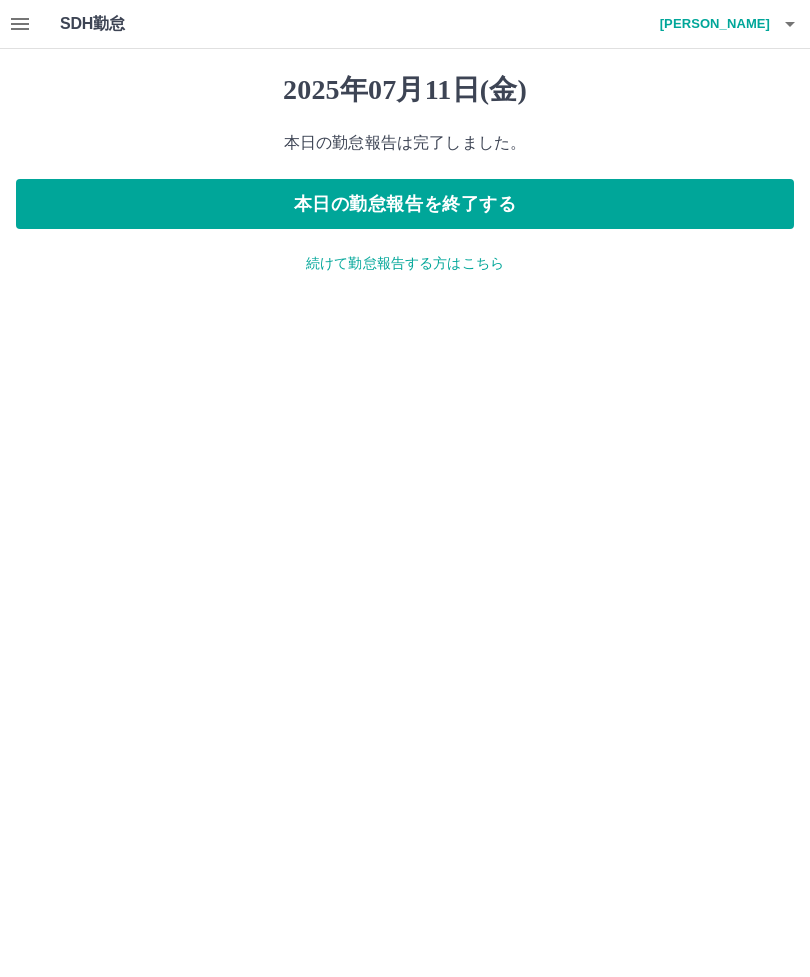 click on "本日の勤怠報告を終了する" at bounding box center (405, 204) 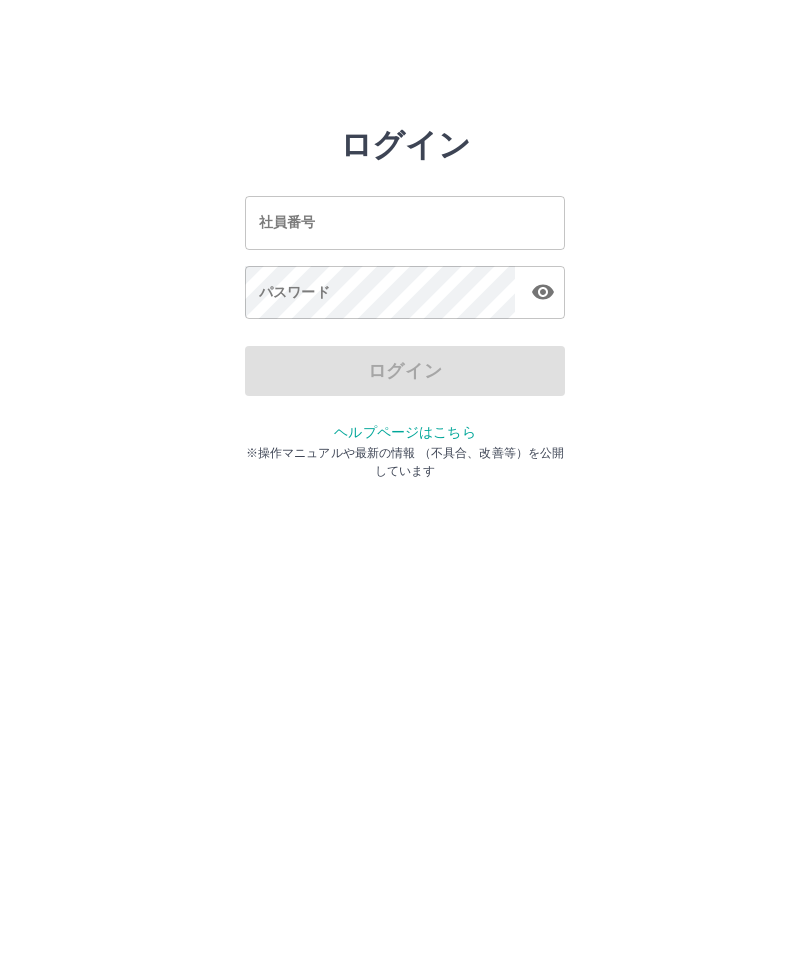 scroll, scrollTop: 0, scrollLeft: 0, axis: both 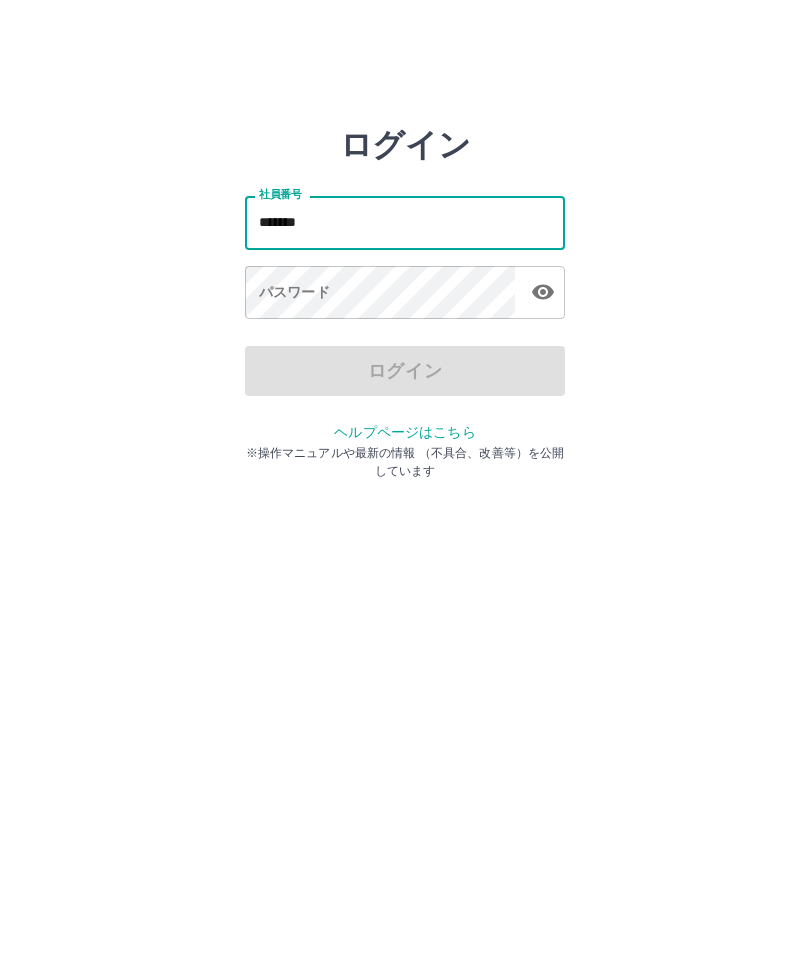 type on "*******" 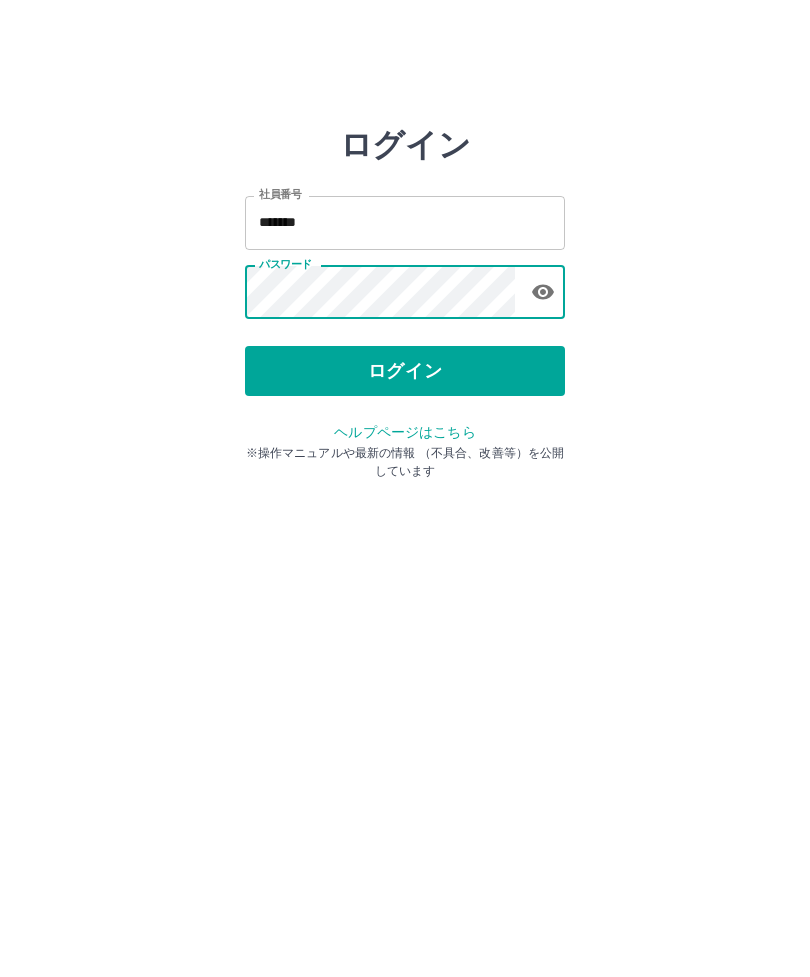 click on "ログイン" at bounding box center (405, 371) 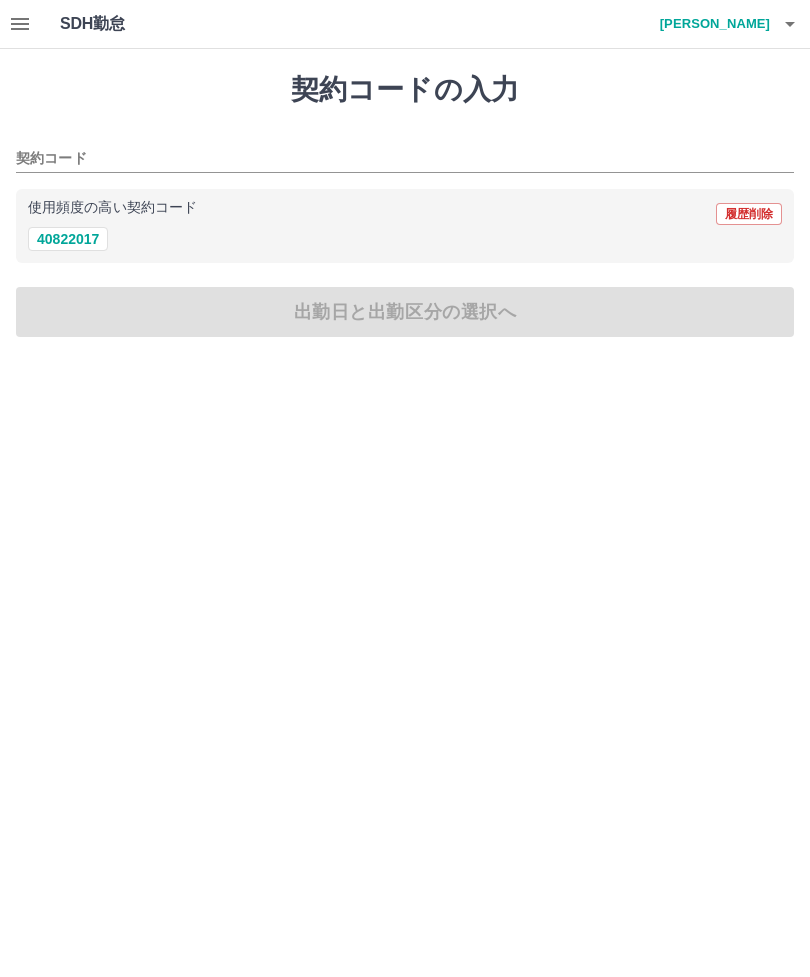 scroll, scrollTop: 0, scrollLeft: 0, axis: both 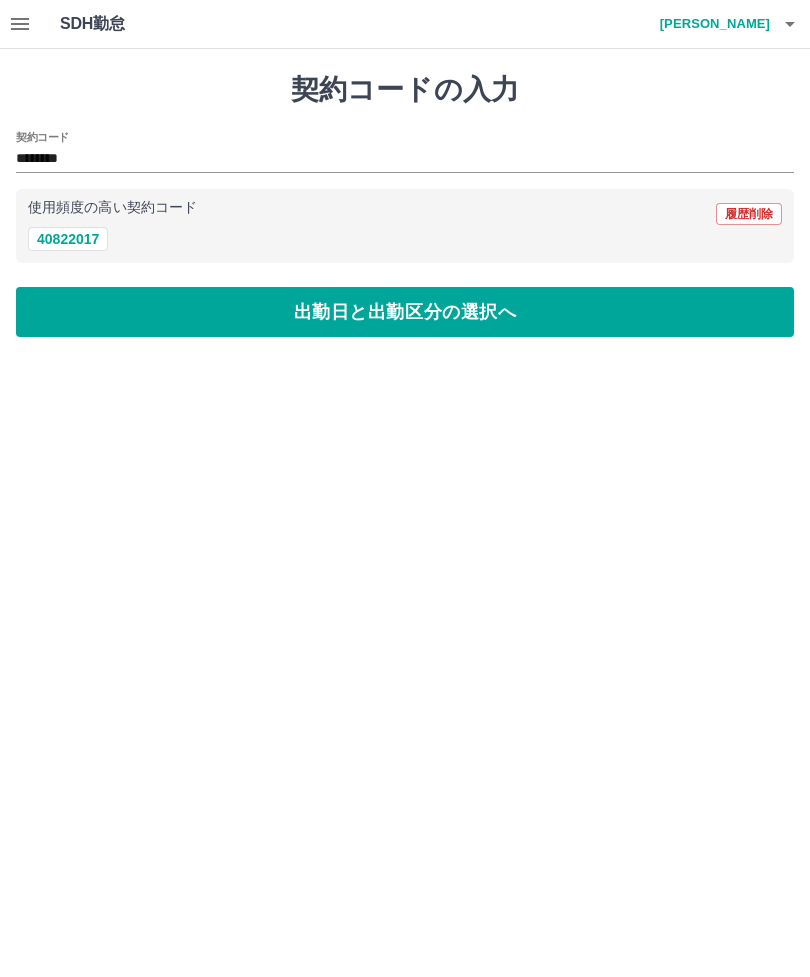 click on "出勤日と出勤区分の選択へ" at bounding box center [405, 312] 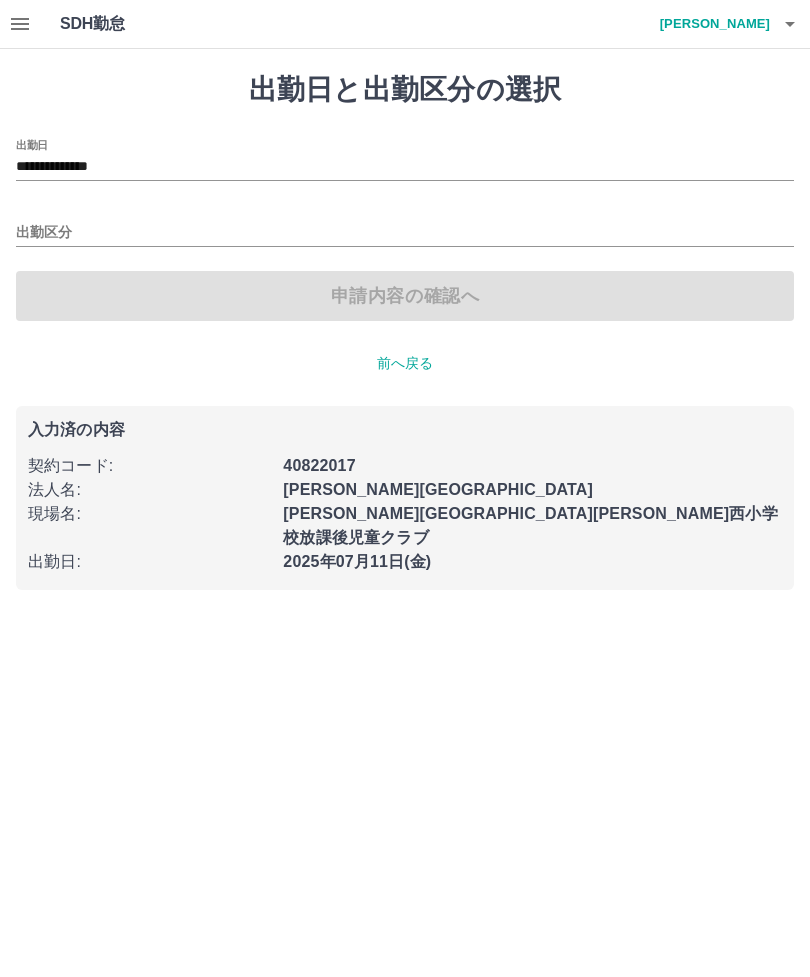 click on "出勤区分" at bounding box center [405, 233] 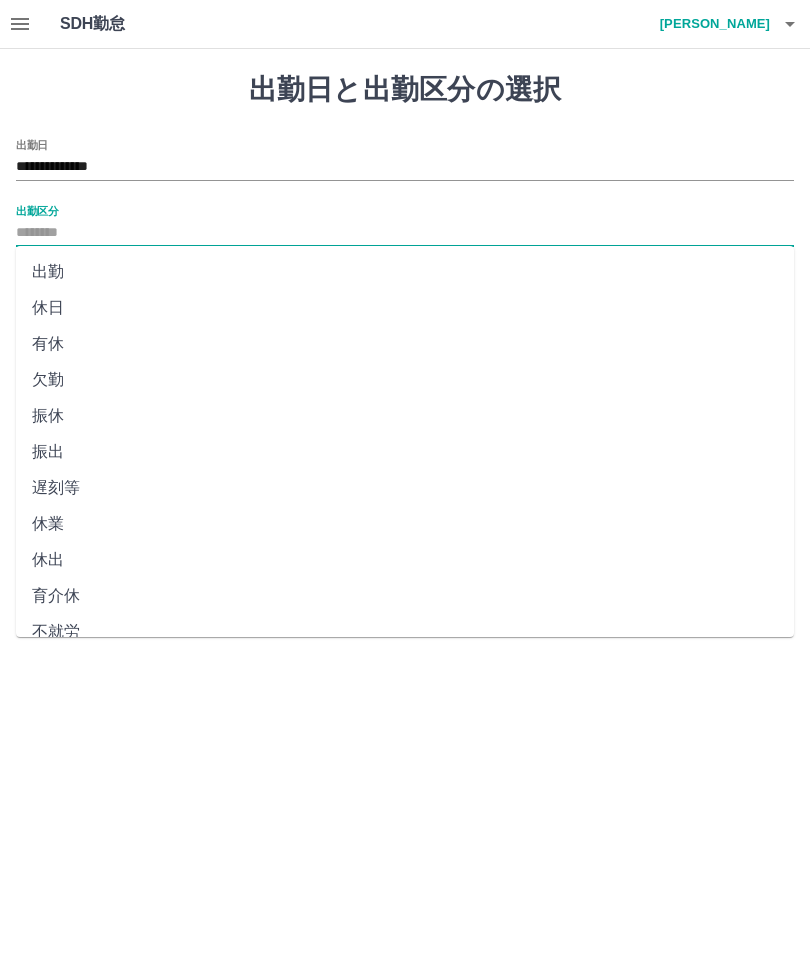 click on "出勤" at bounding box center (405, 272) 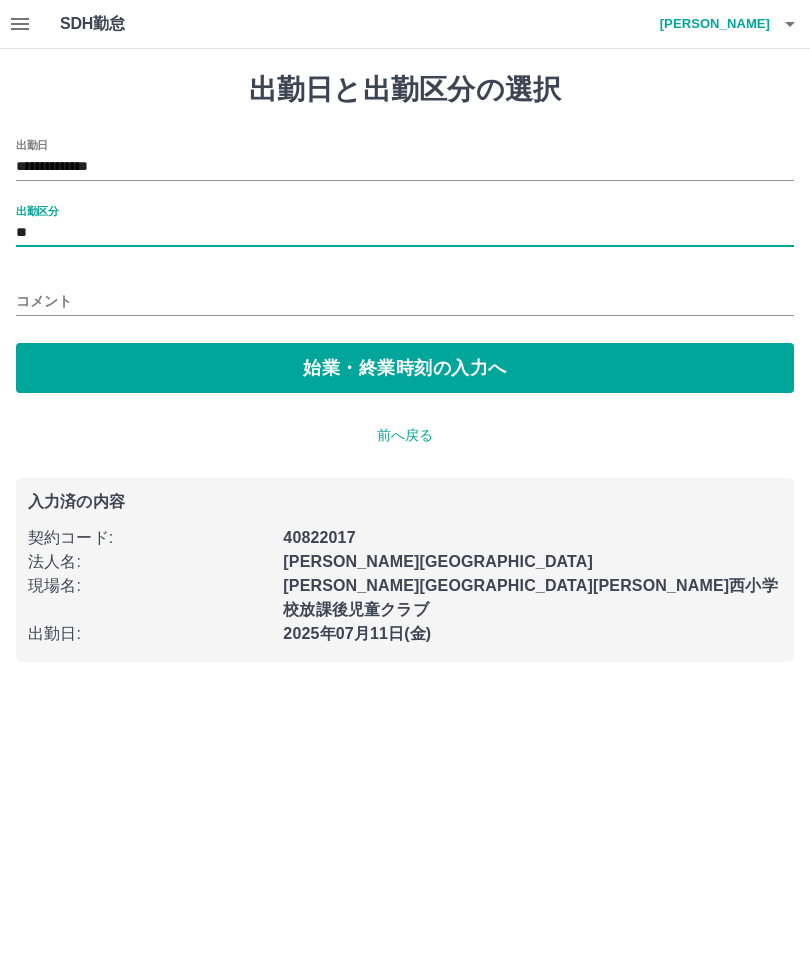 click on "始業・終業時刻の入力へ" at bounding box center [405, 368] 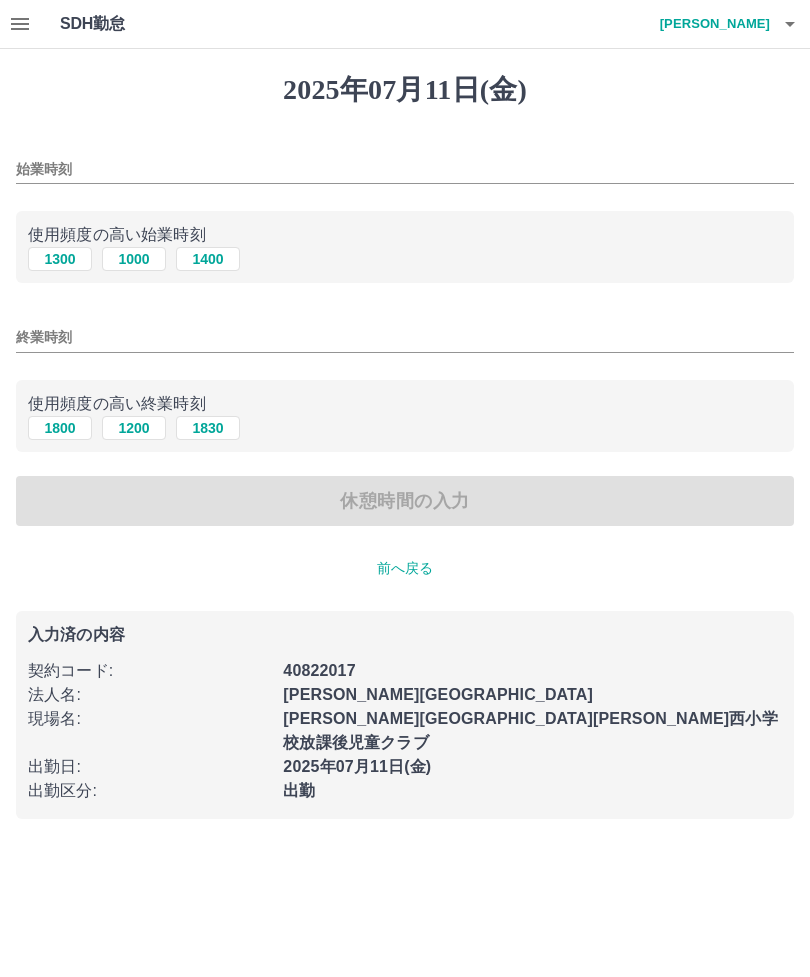 click on "1300" at bounding box center [60, 259] 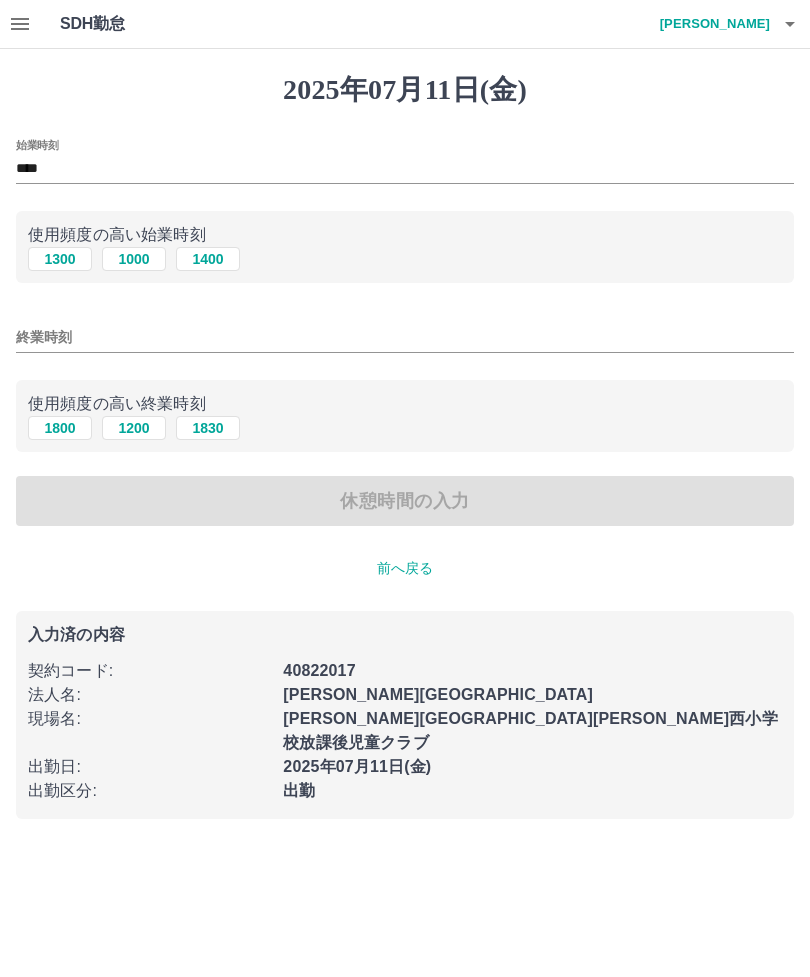 click on "終業時刻" at bounding box center (405, 337) 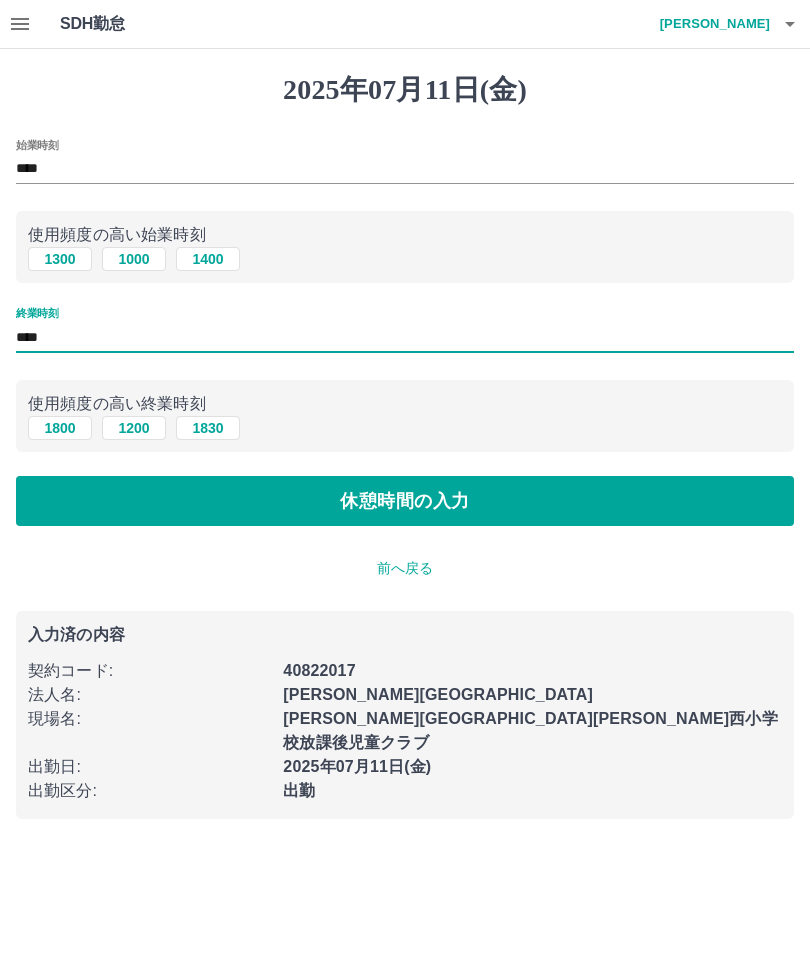 type on "****" 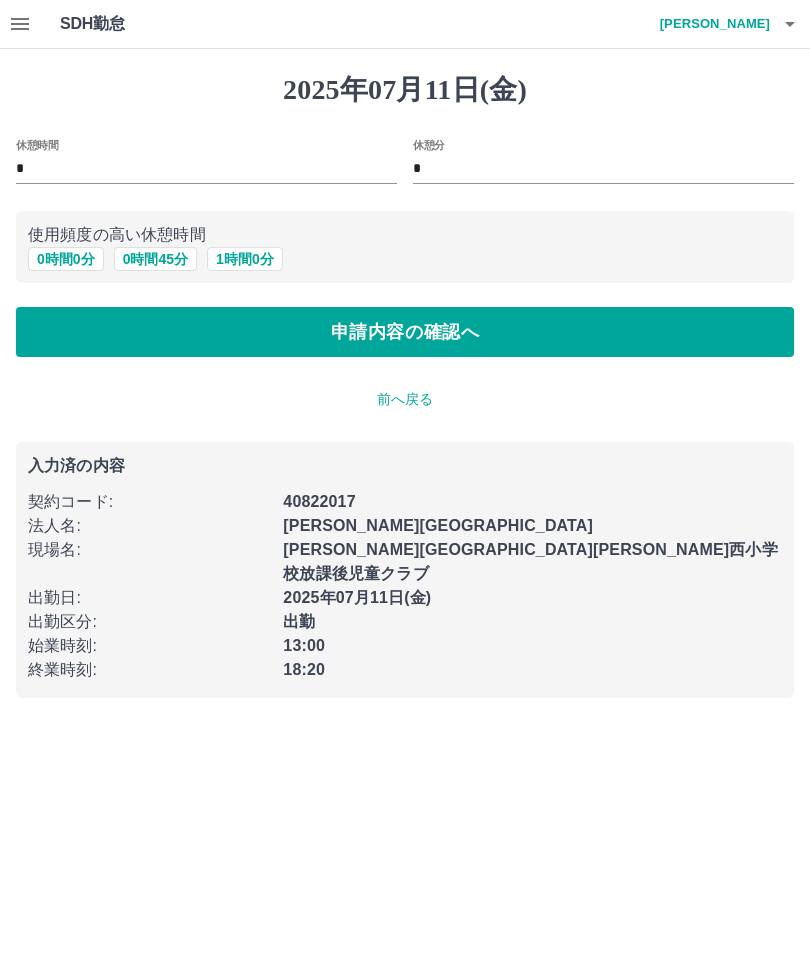 click on "申請内容の確認へ" at bounding box center (405, 332) 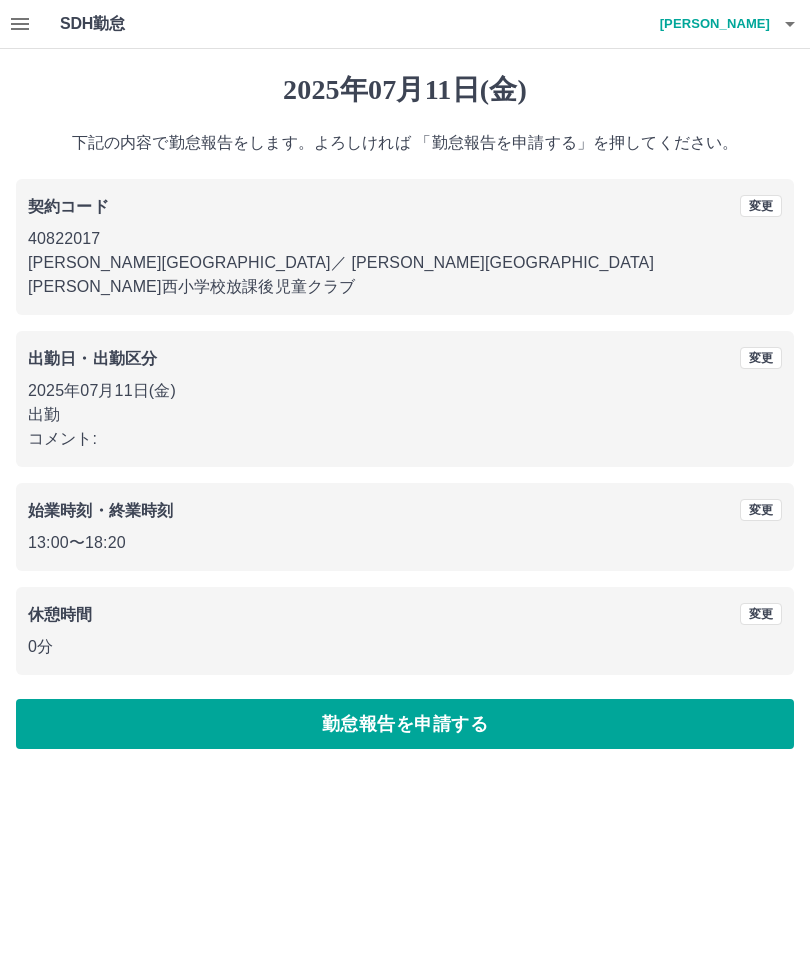click on "勤怠報告を申請する" at bounding box center (405, 724) 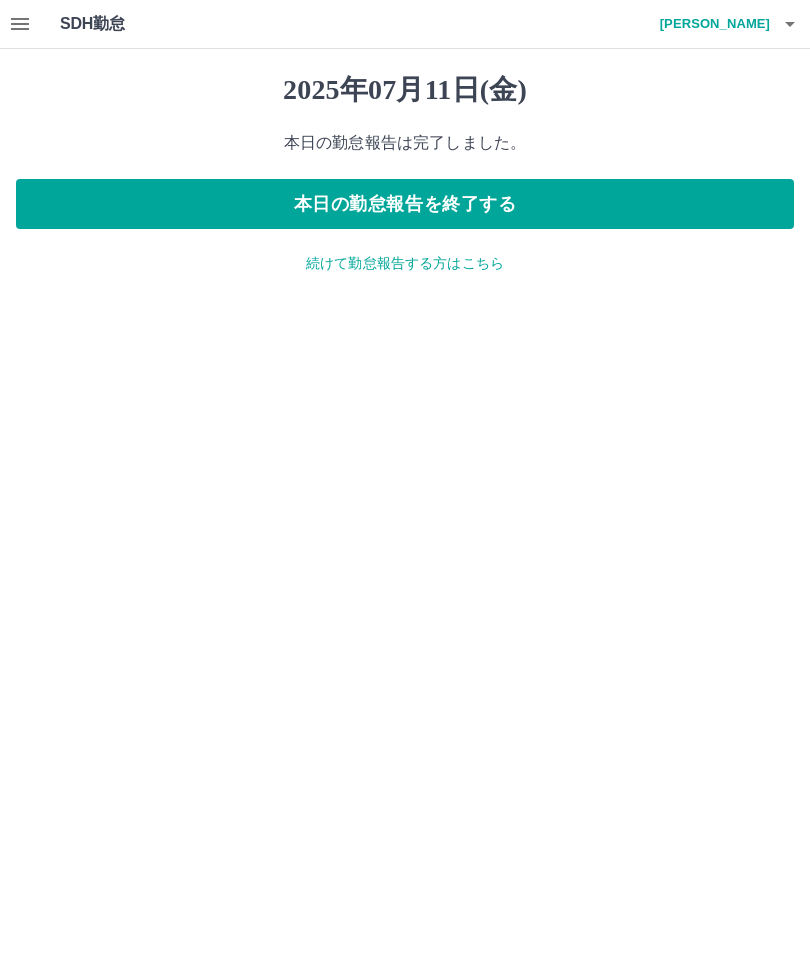 click on "本日の勤怠報告を終了する" at bounding box center [405, 204] 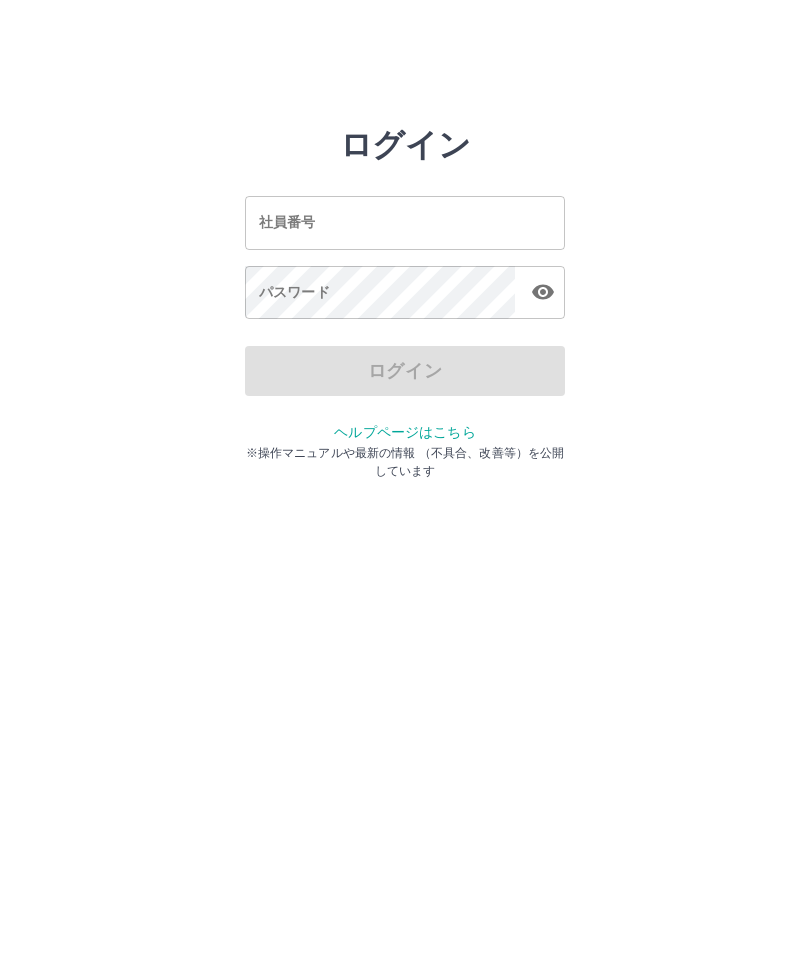 scroll, scrollTop: 0, scrollLeft: 0, axis: both 